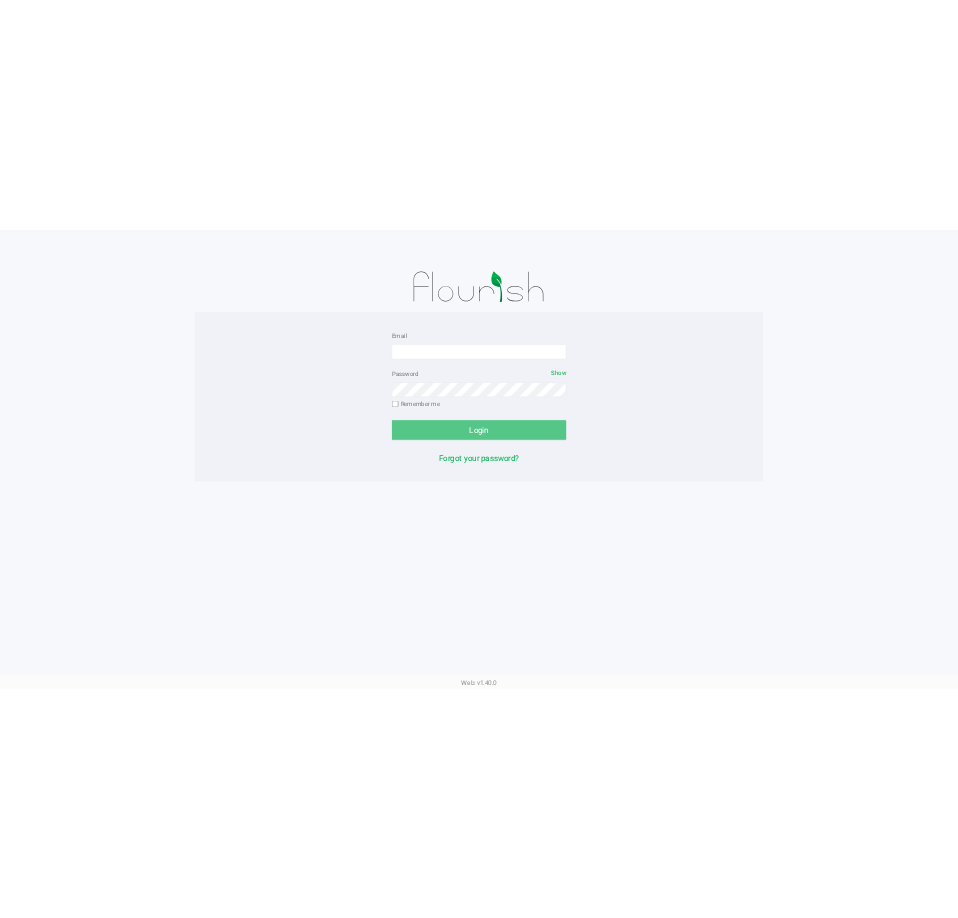 scroll, scrollTop: 0, scrollLeft: 0, axis: both 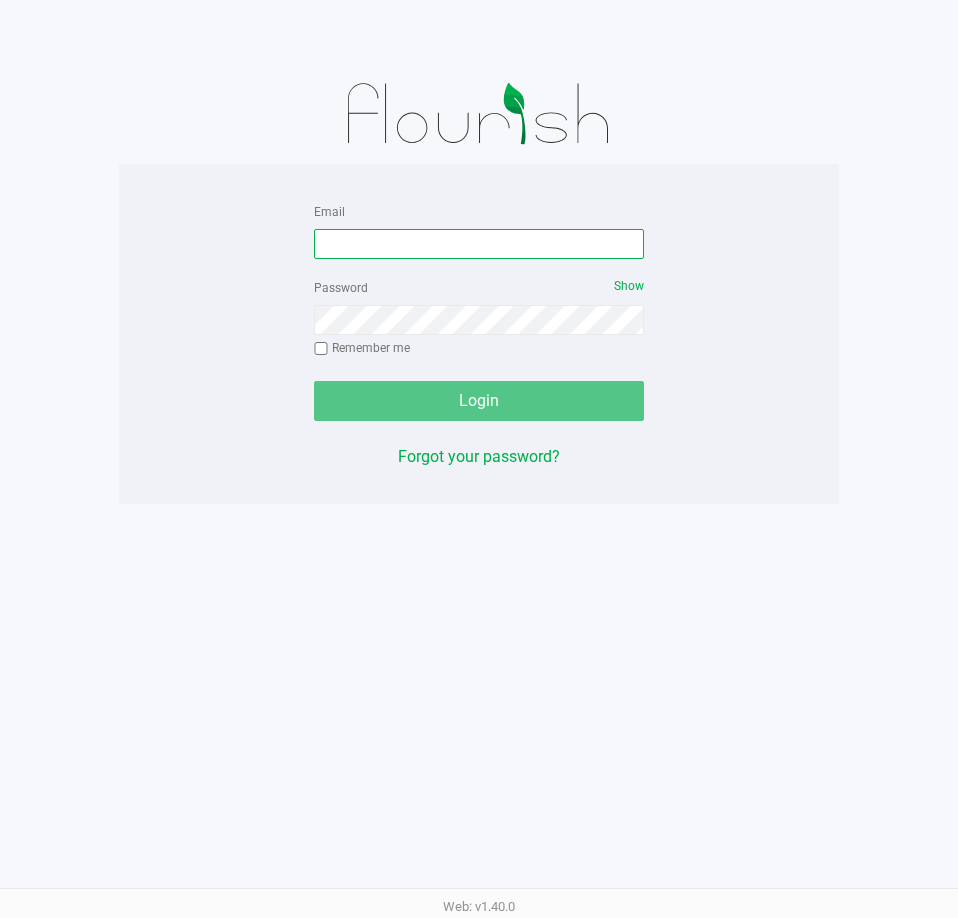 click on "Email" at bounding box center (479, 244) 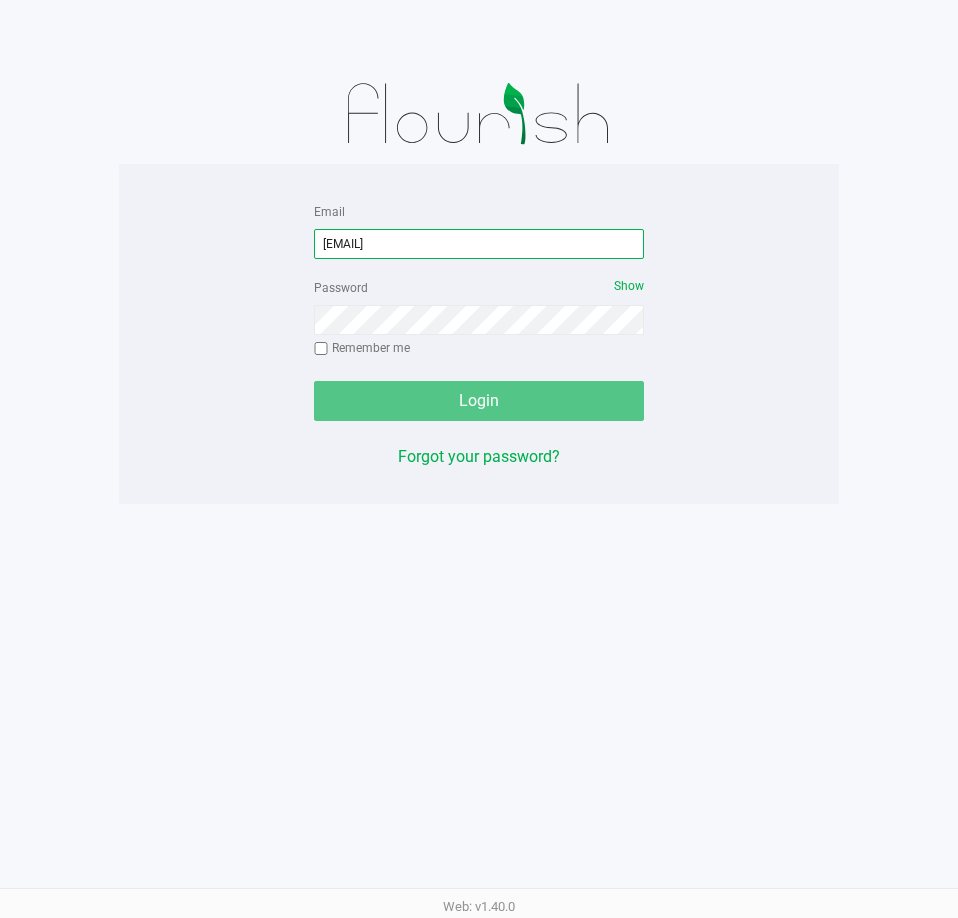 type on "[EMAIL]" 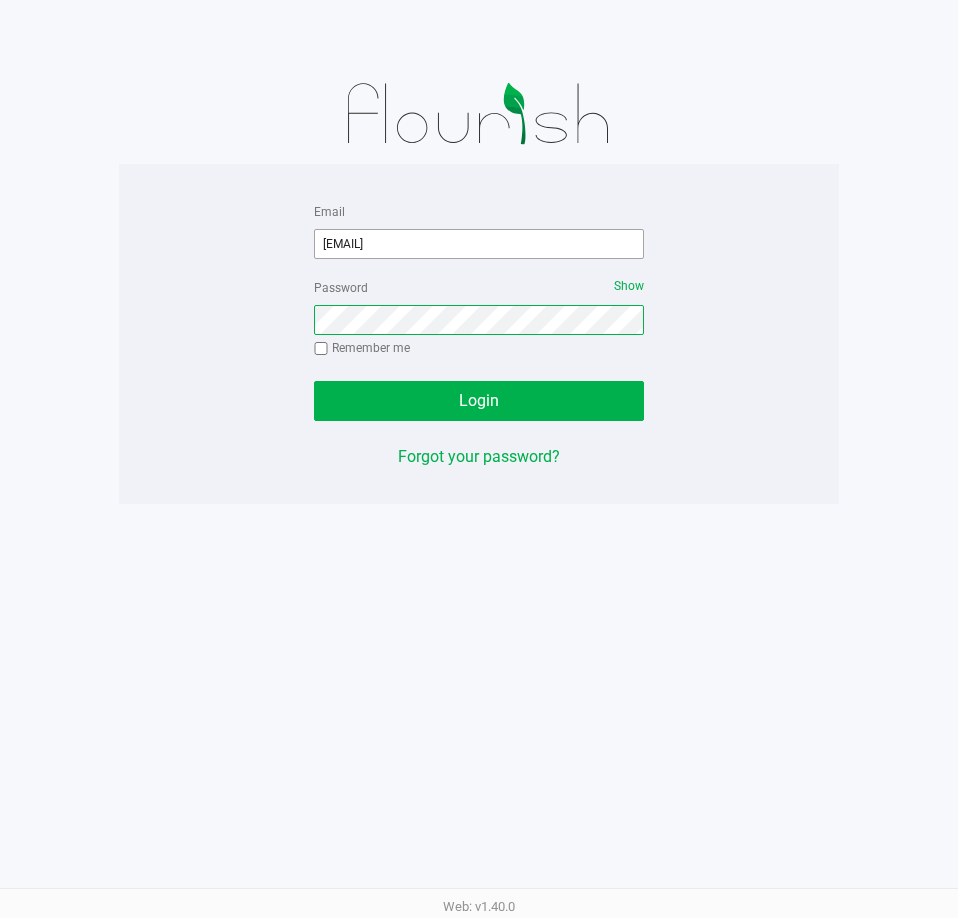 click on "Login" 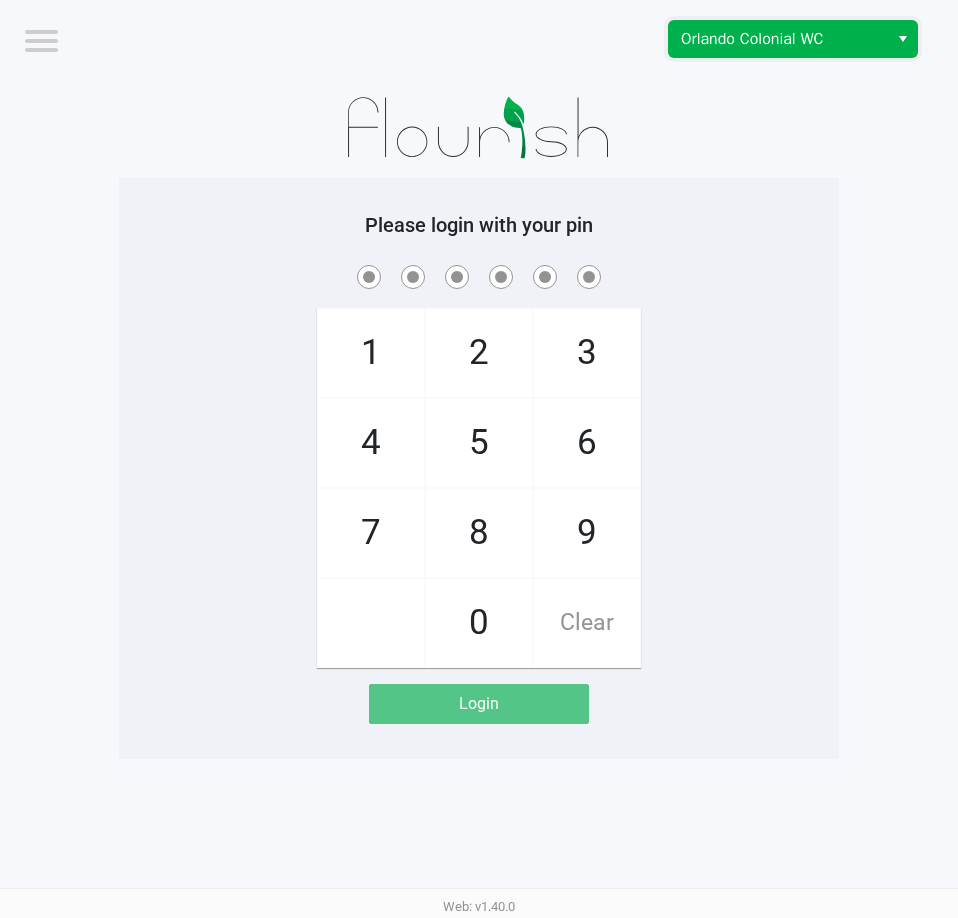click on "Orlando Colonial WC" at bounding box center [778, 39] 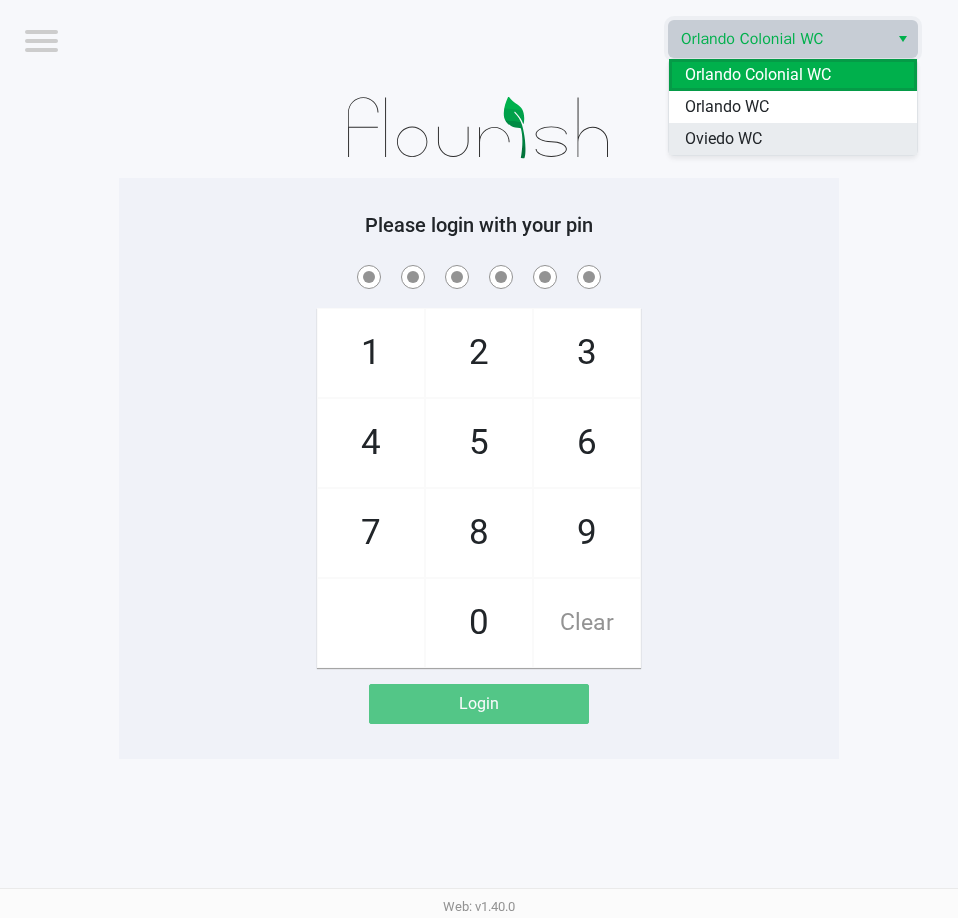 click on "Oviedo WC" at bounding box center [723, 139] 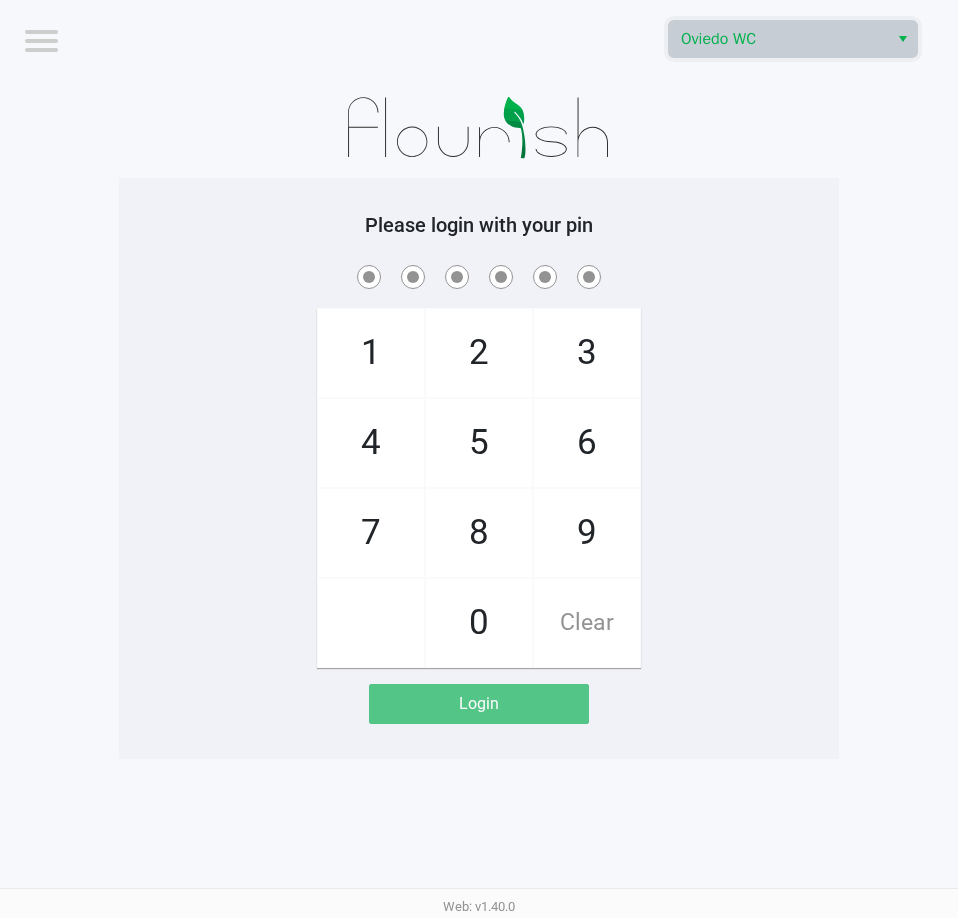 click on "Please login with your pin  1   4   7       2   5   8   0   3   6   9   Clear   Login" 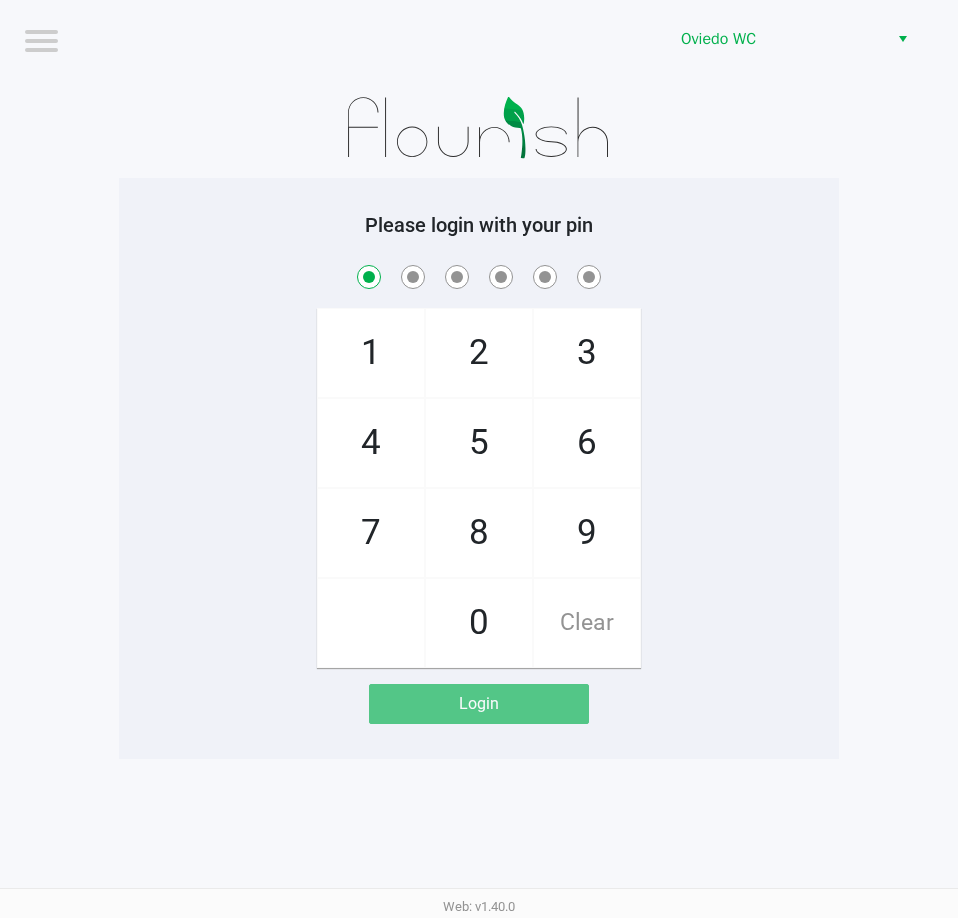 checkbox on "true" 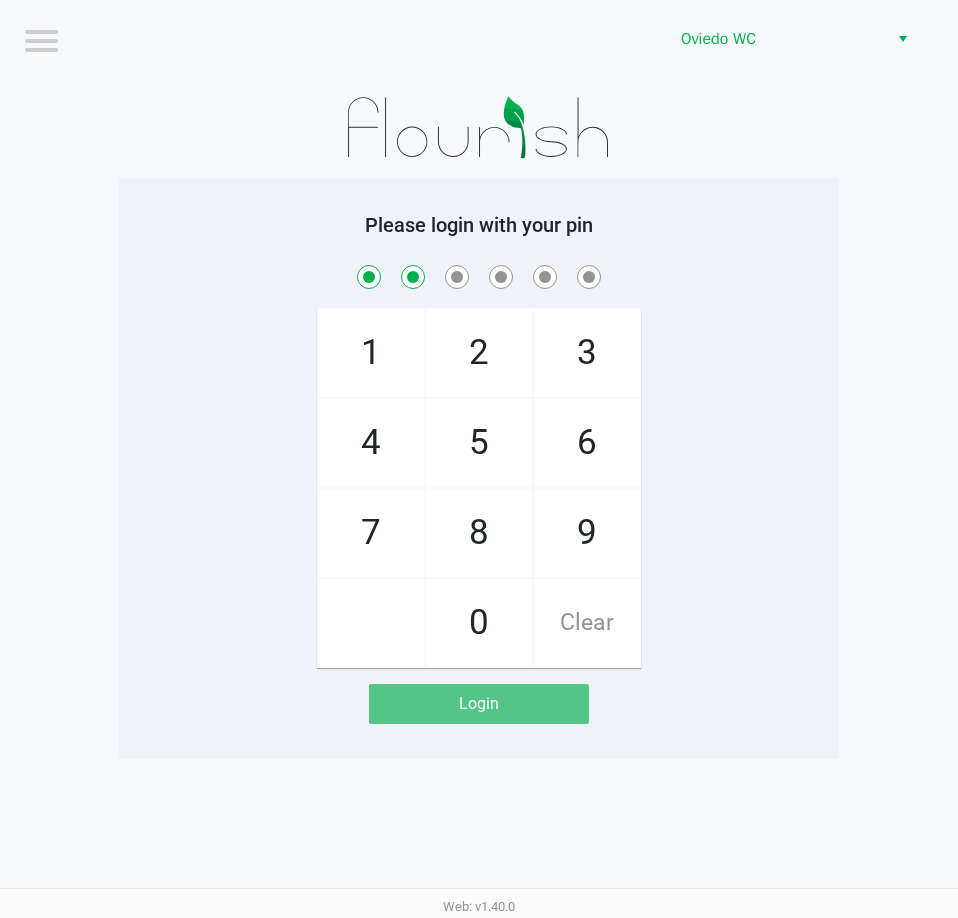 checkbox on "true" 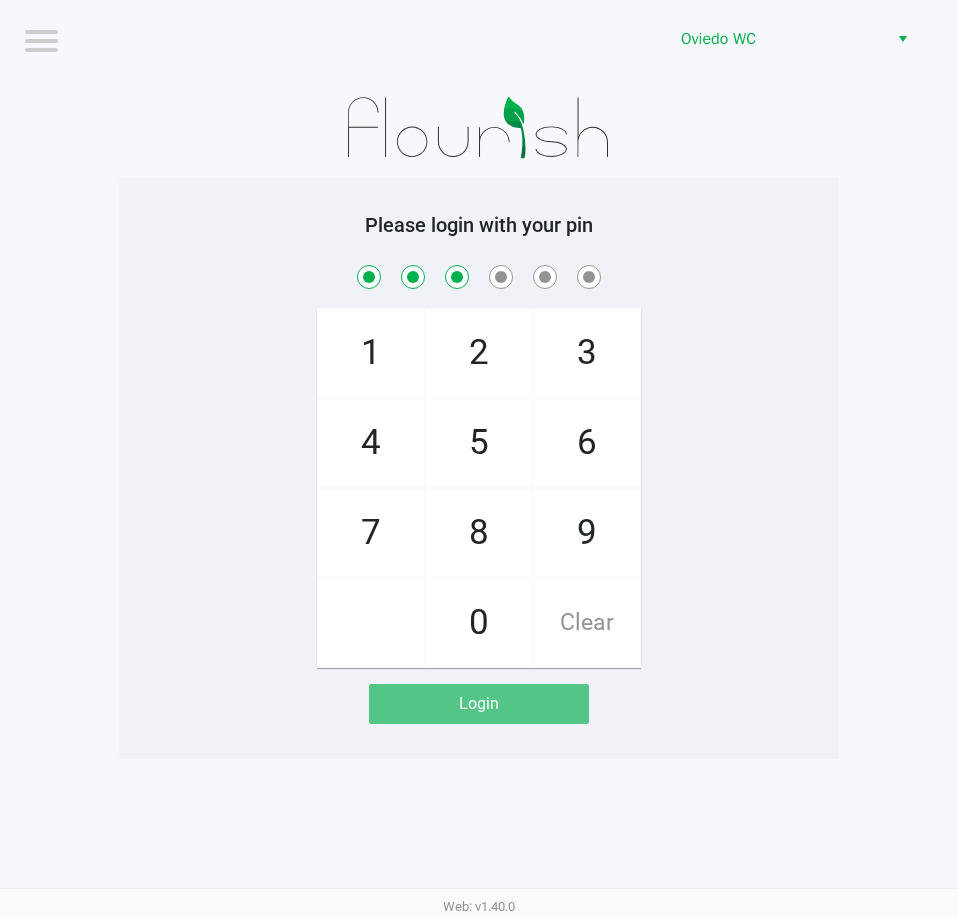 checkbox on "true" 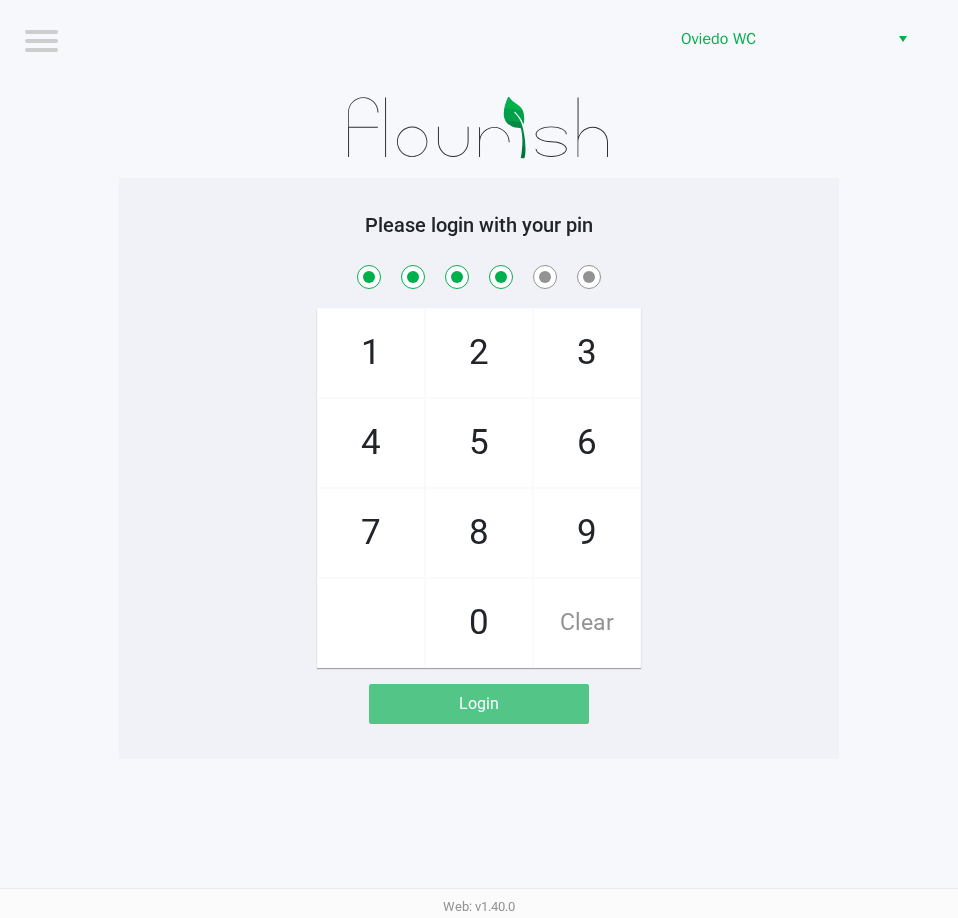 checkbox on "true" 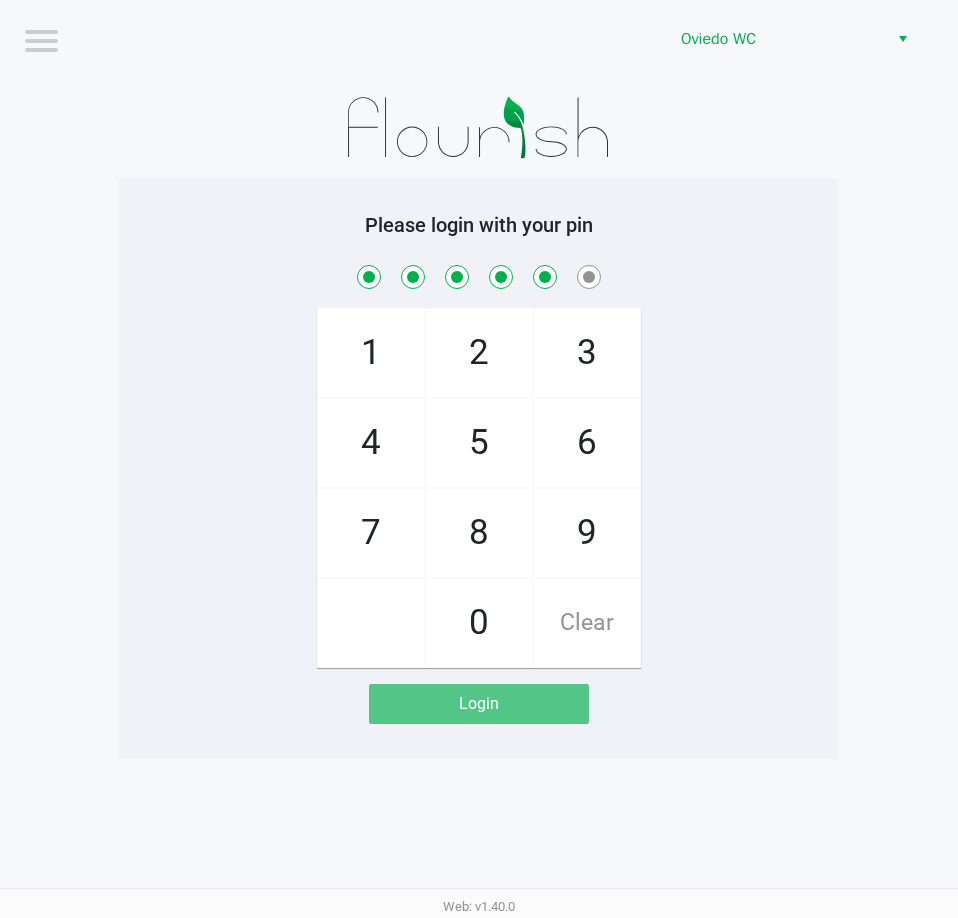 checkbox on "true" 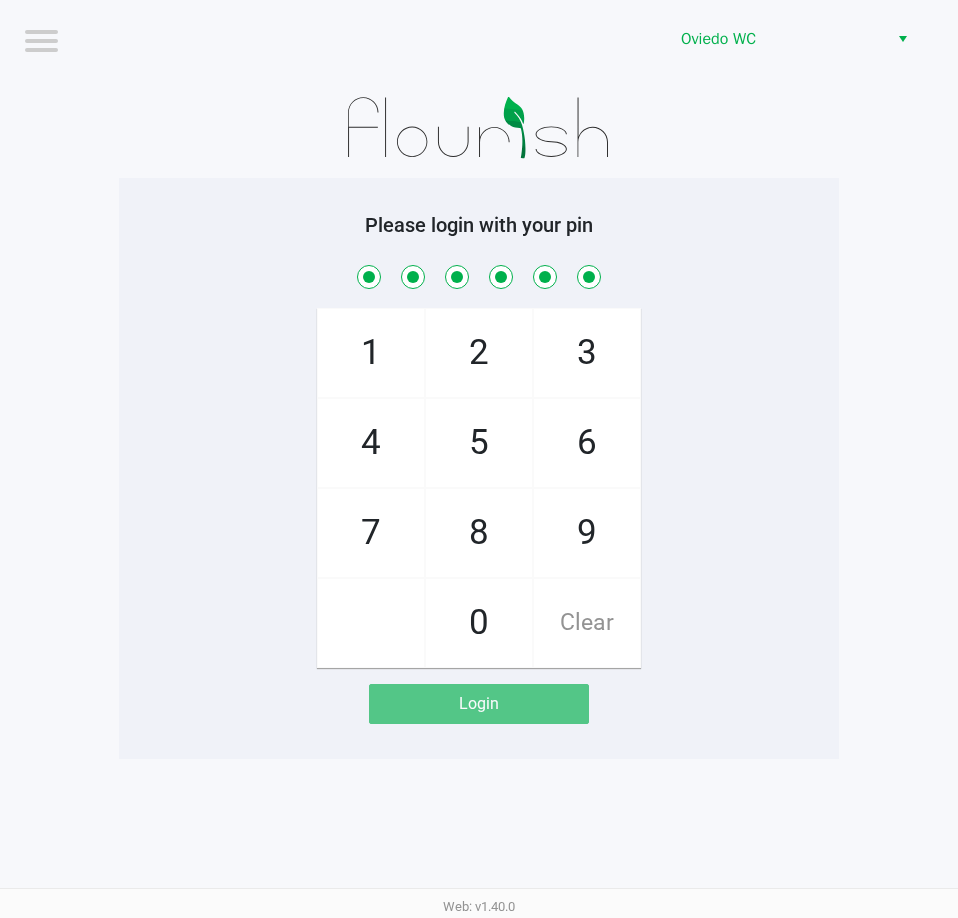 checkbox on "true" 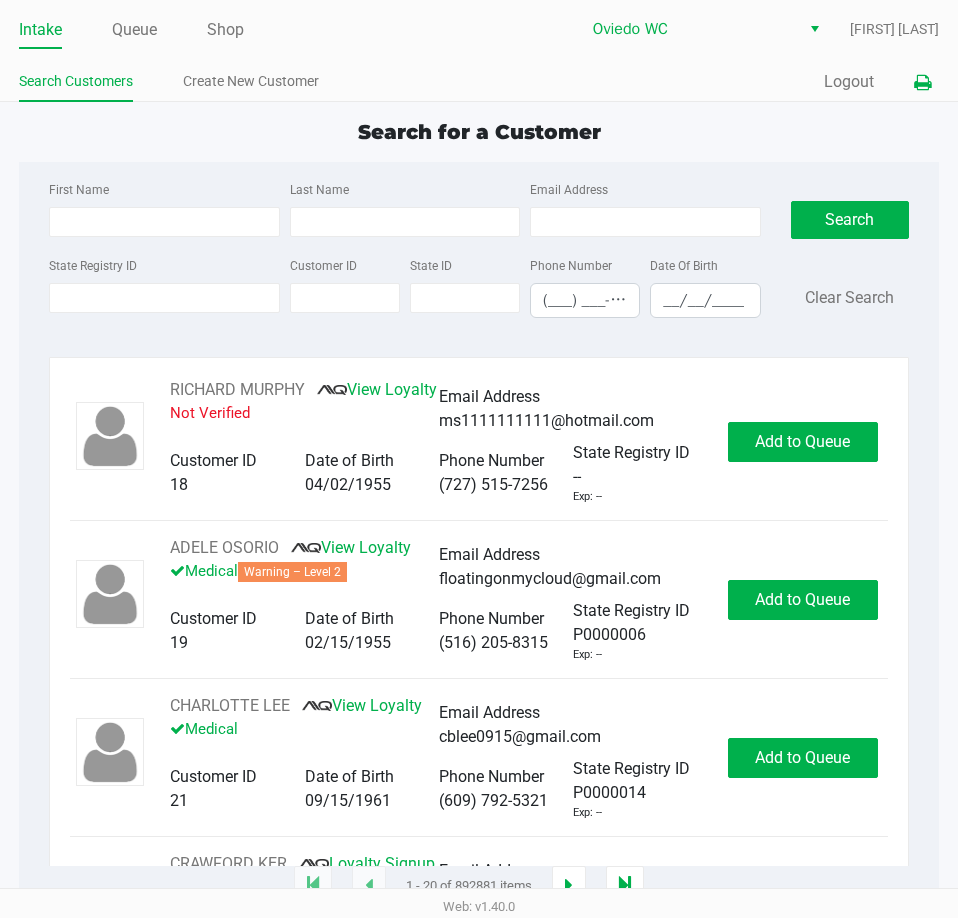 click 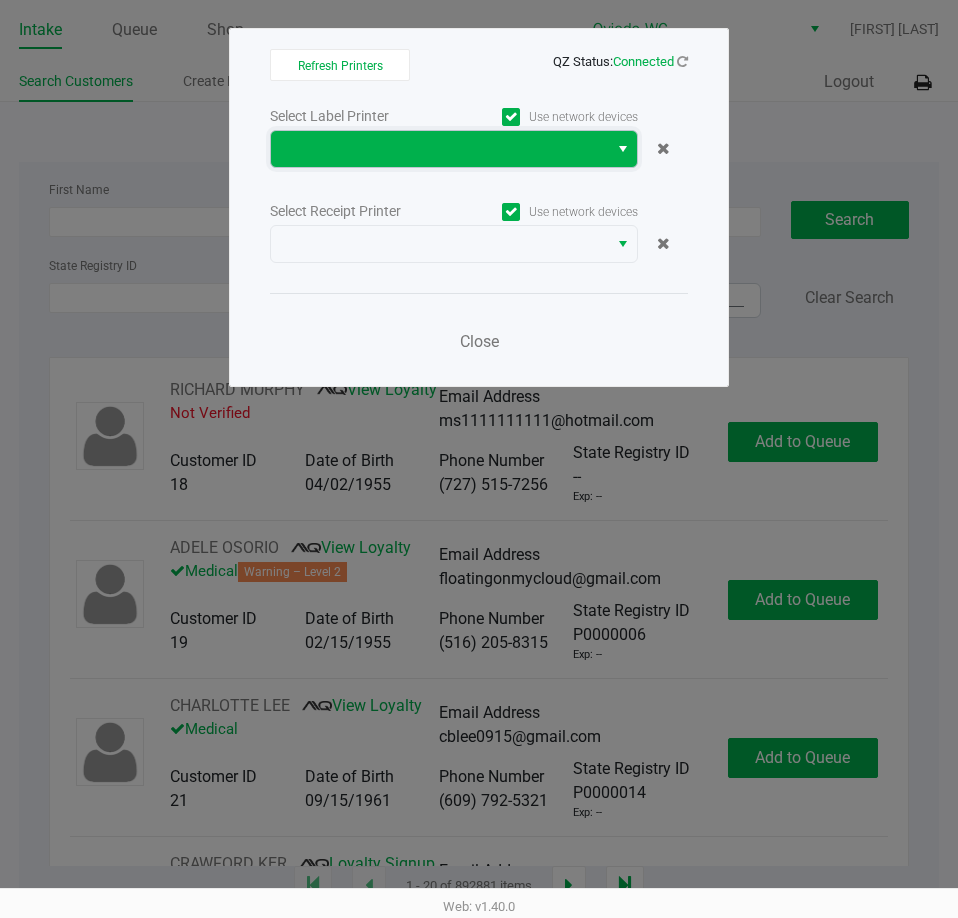 click at bounding box center (439, 149) 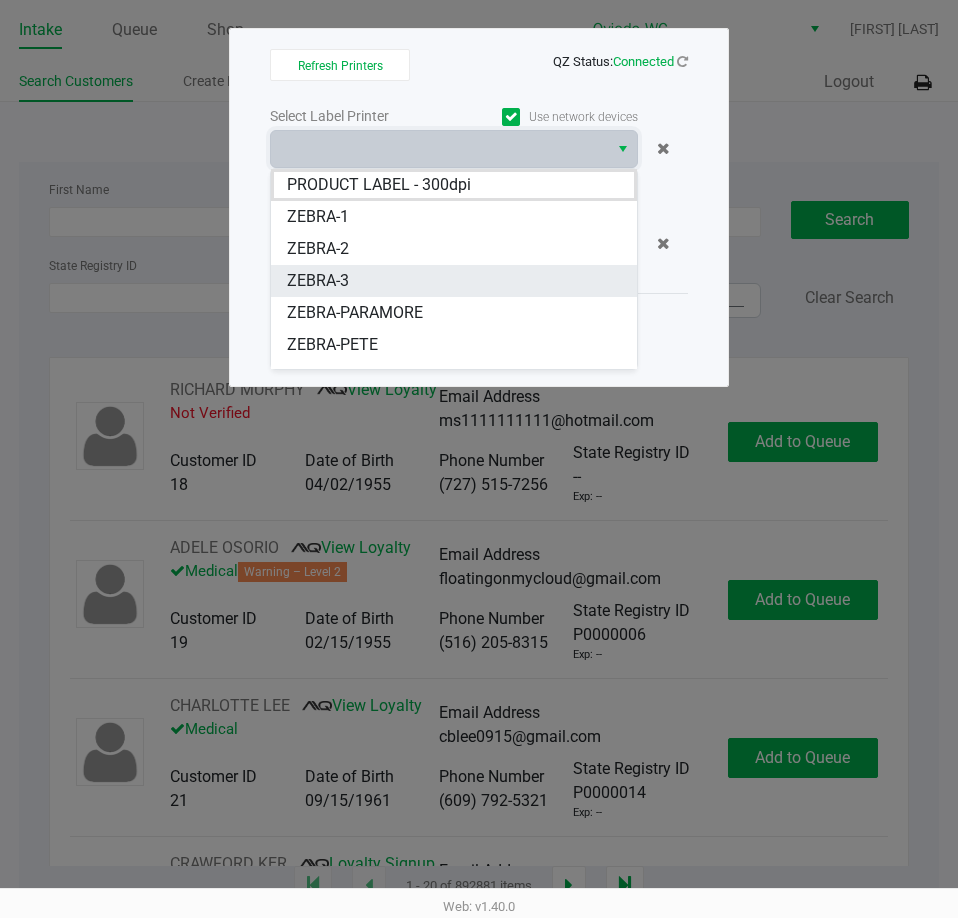 scroll, scrollTop: 88, scrollLeft: 0, axis: vertical 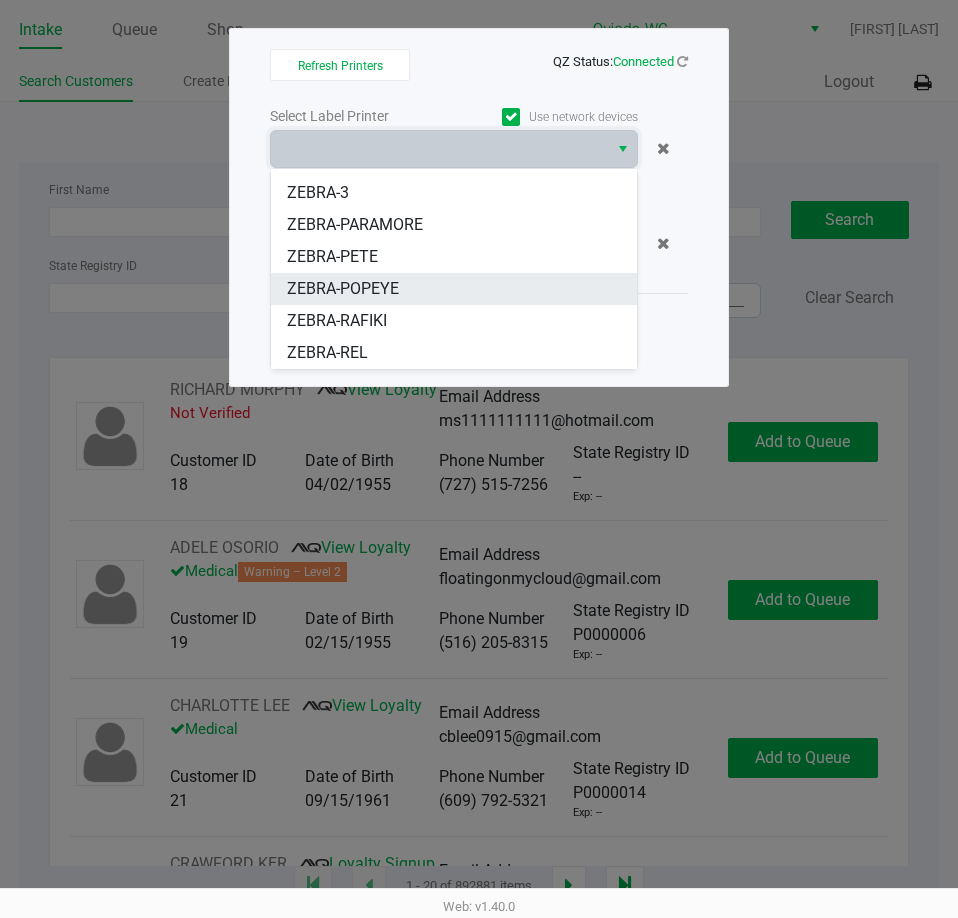 click on "ZEBRA-POPEYE" at bounding box center [454, 289] 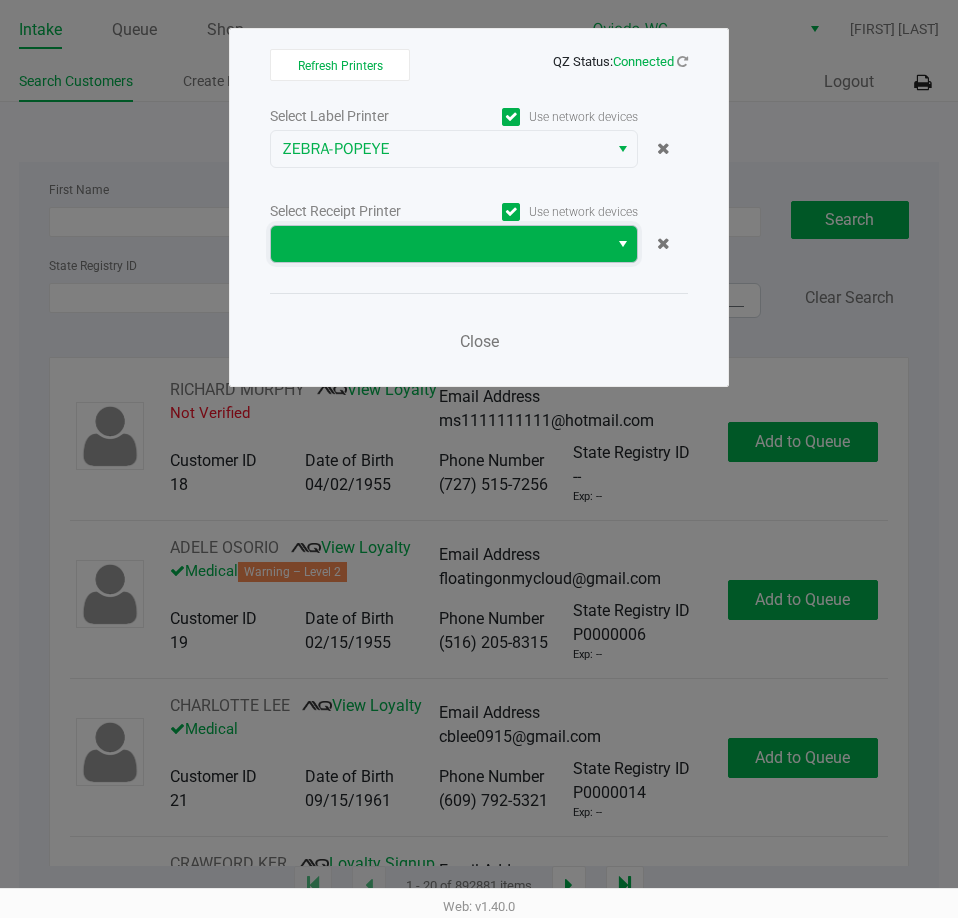 click at bounding box center [439, 244] 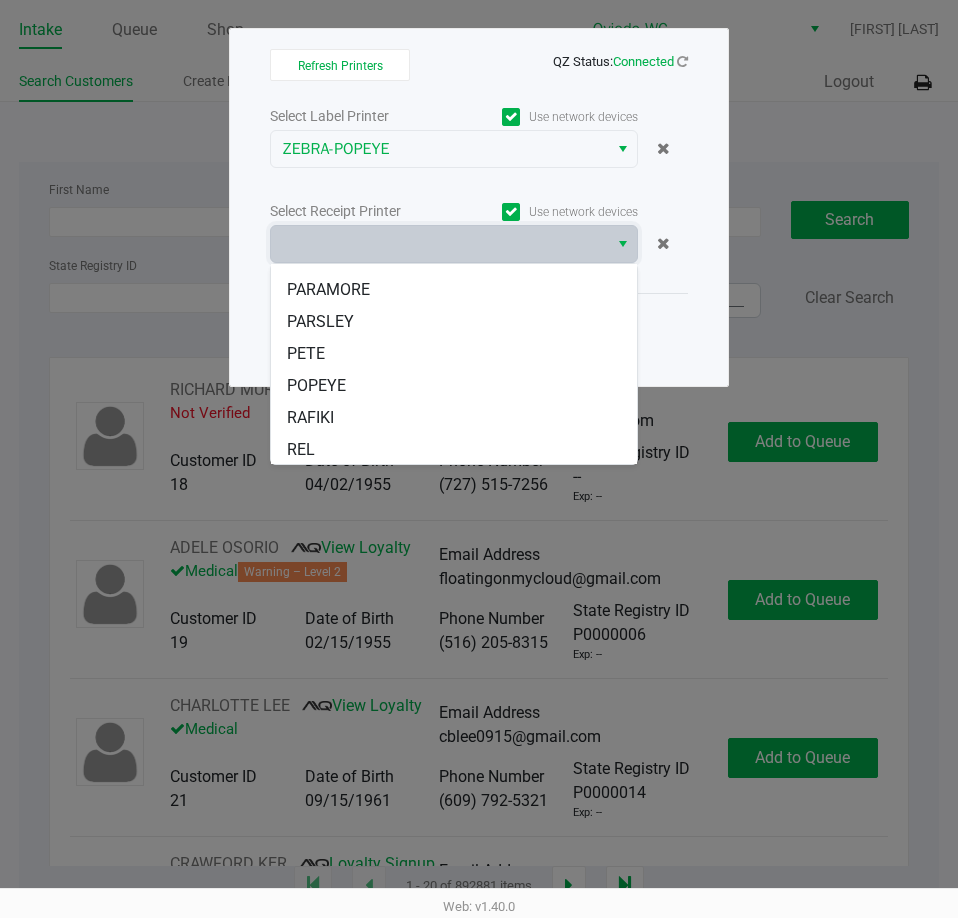 scroll, scrollTop: 120, scrollLeft: 0, axis: vertical 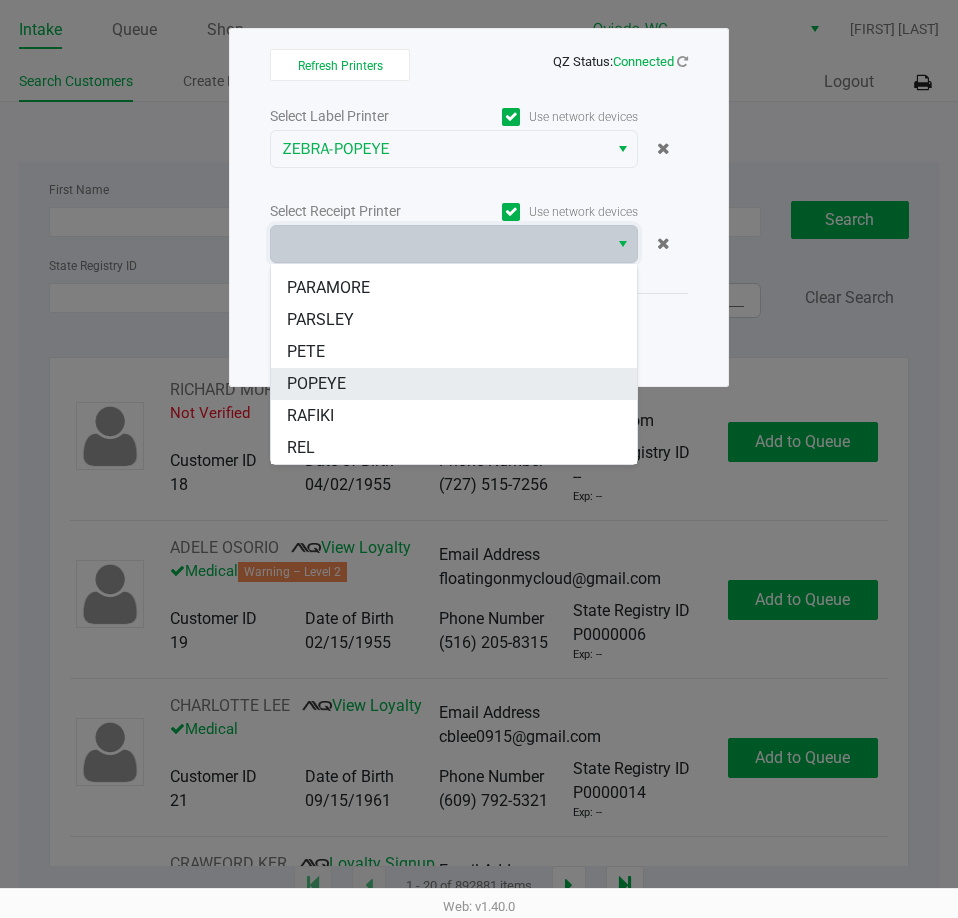 click on "POPEYE" at bounding box center [454, 384] 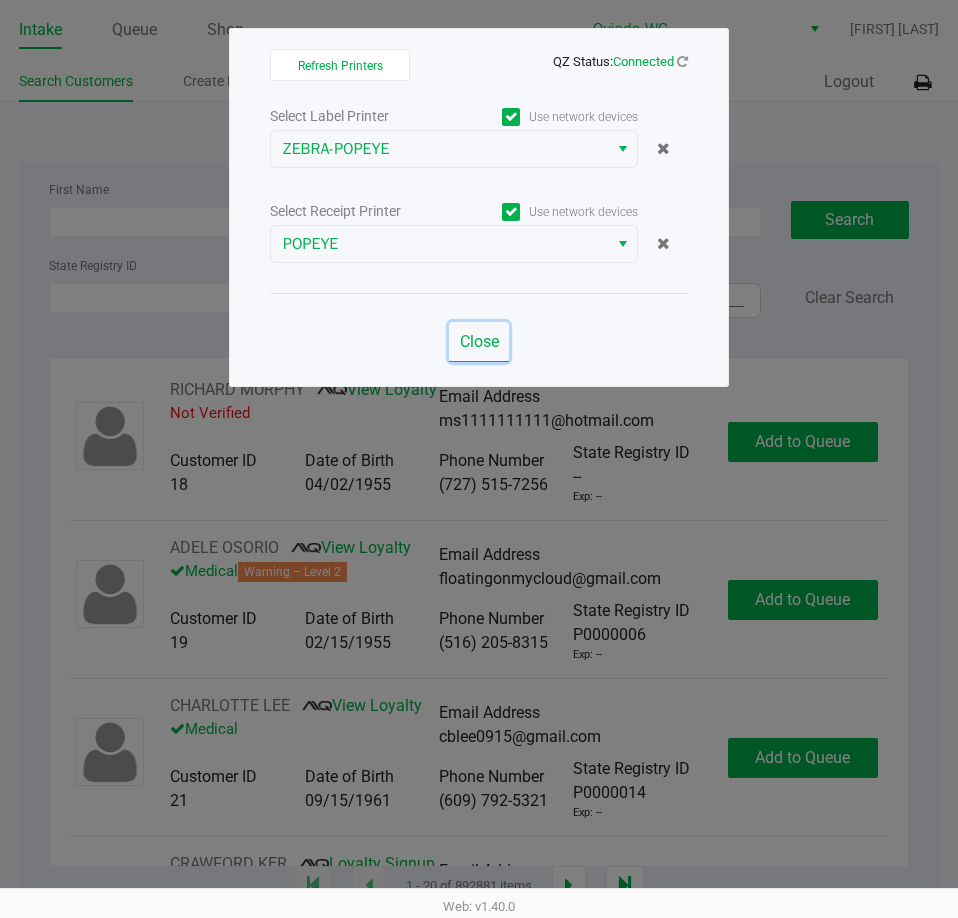 click on "Close" 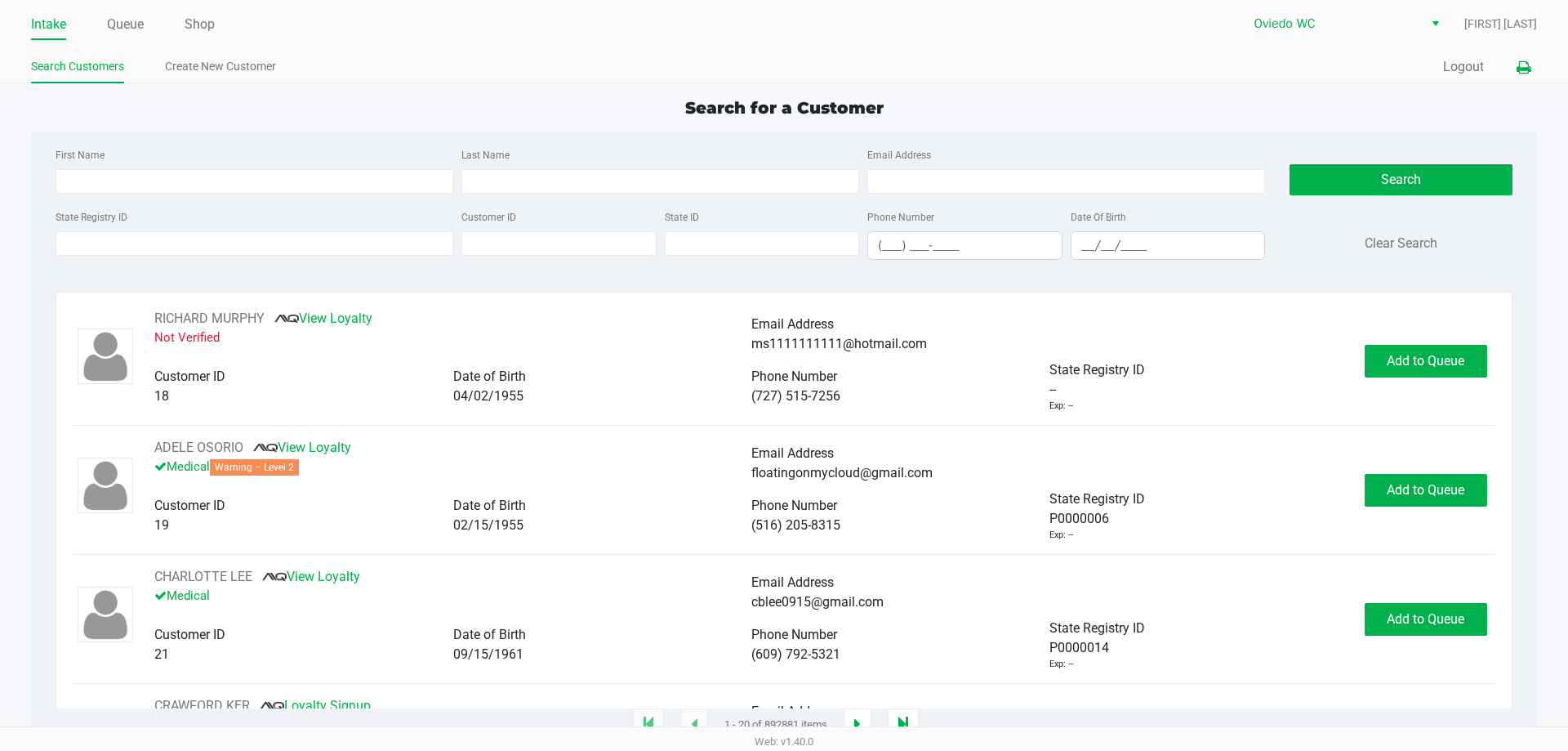 click 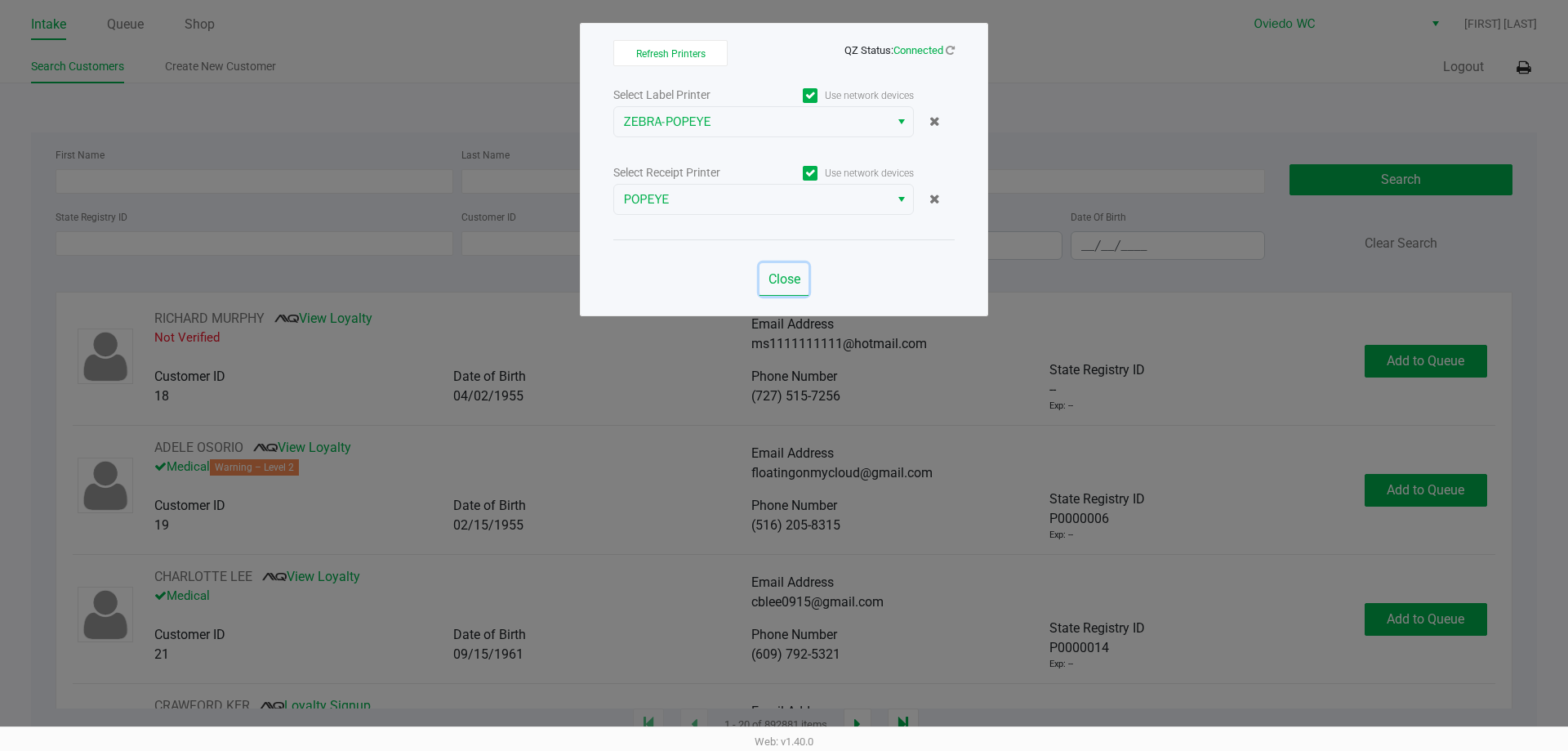 click on "Close" 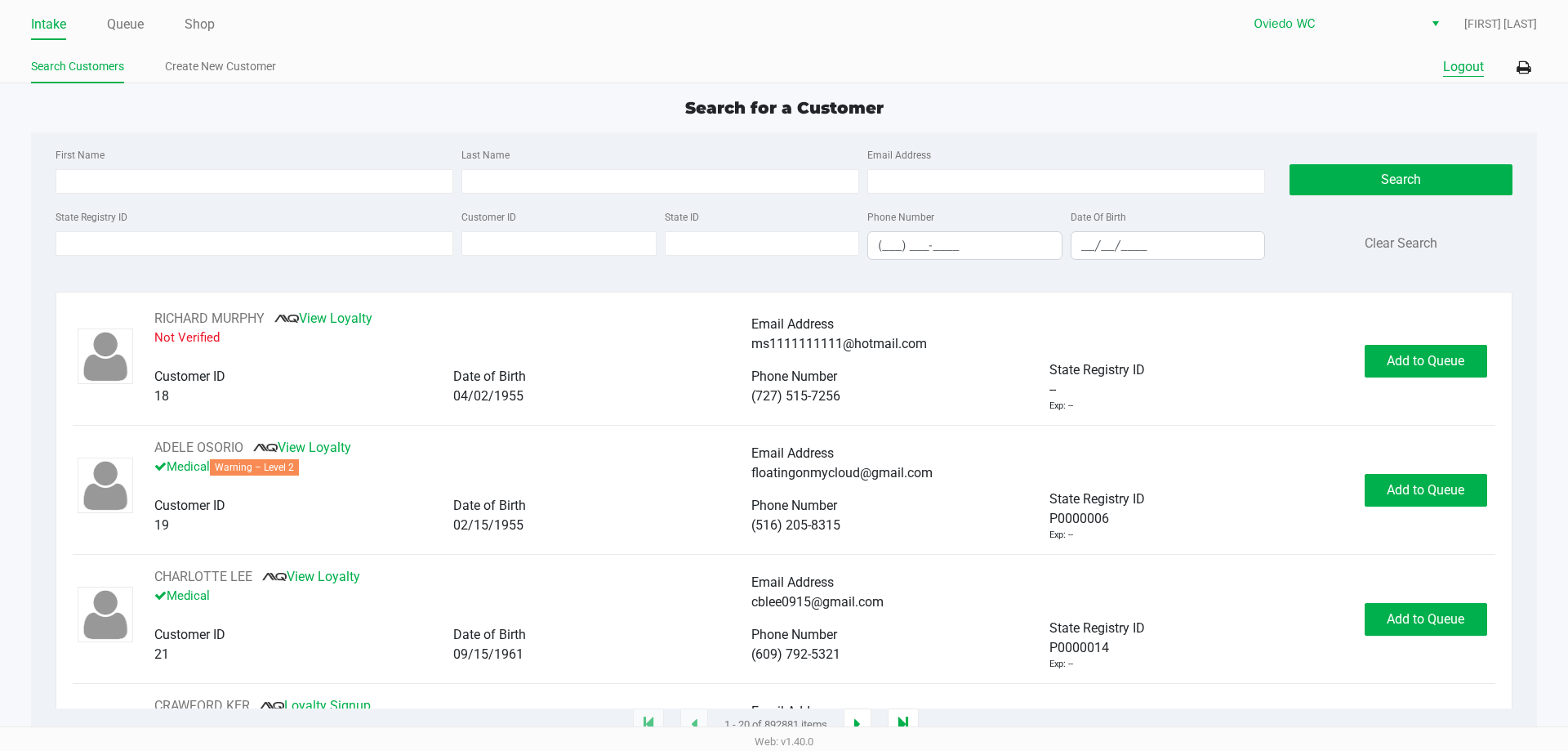click on "Logout" 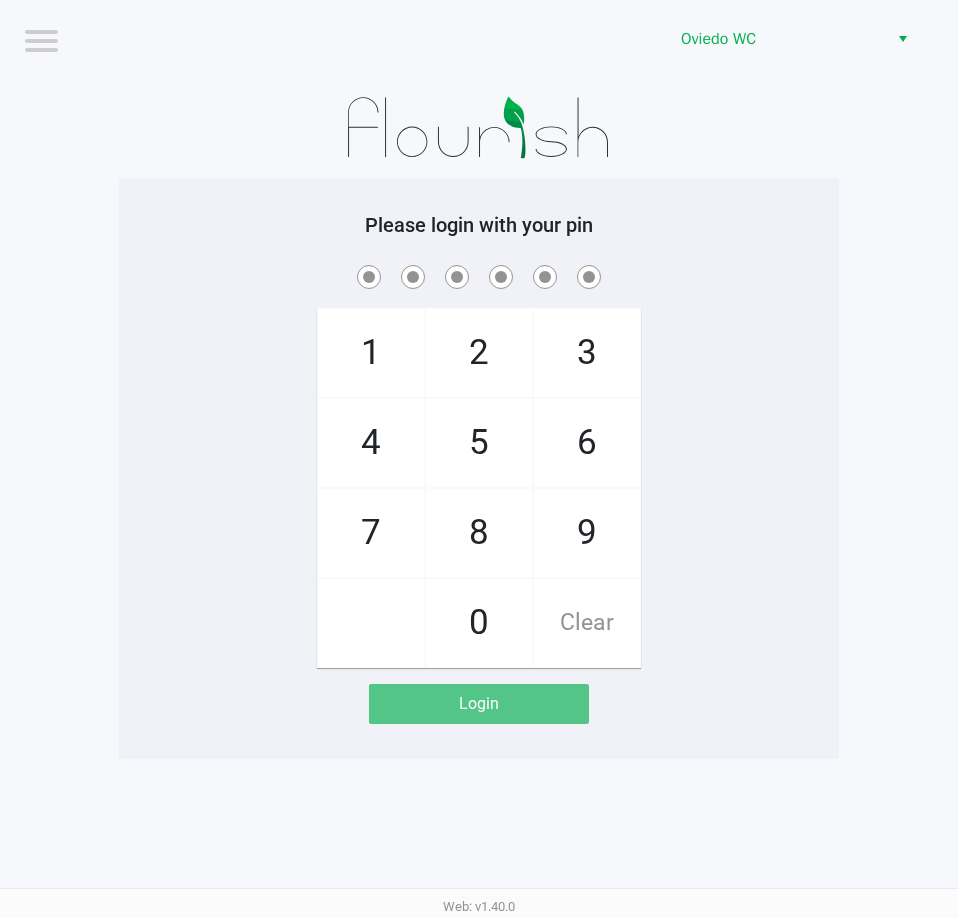 click on "7" 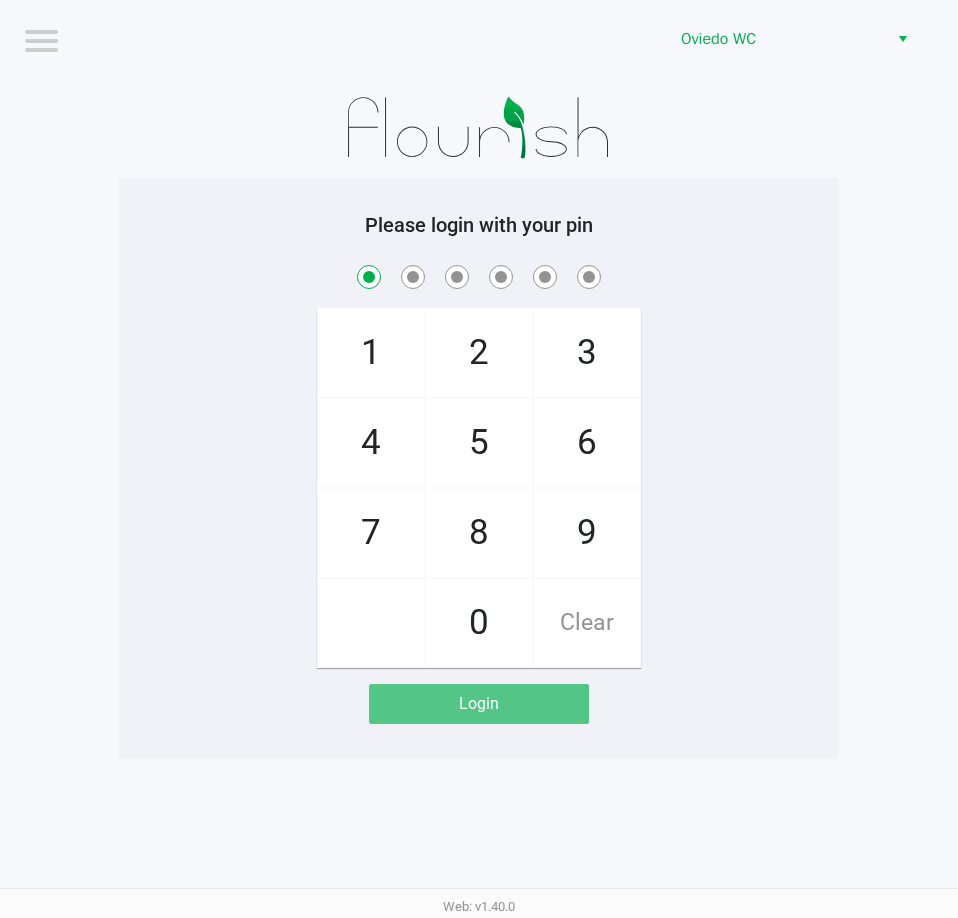 checkbox on "true" 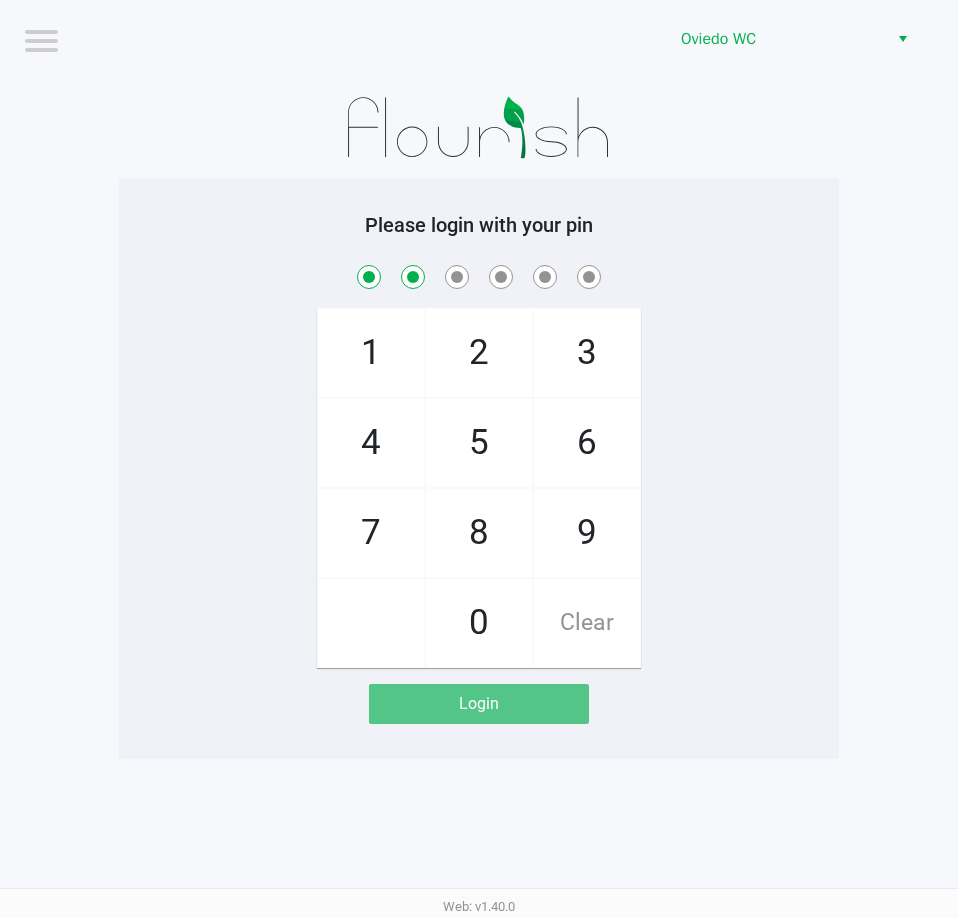 checkbox on "true" 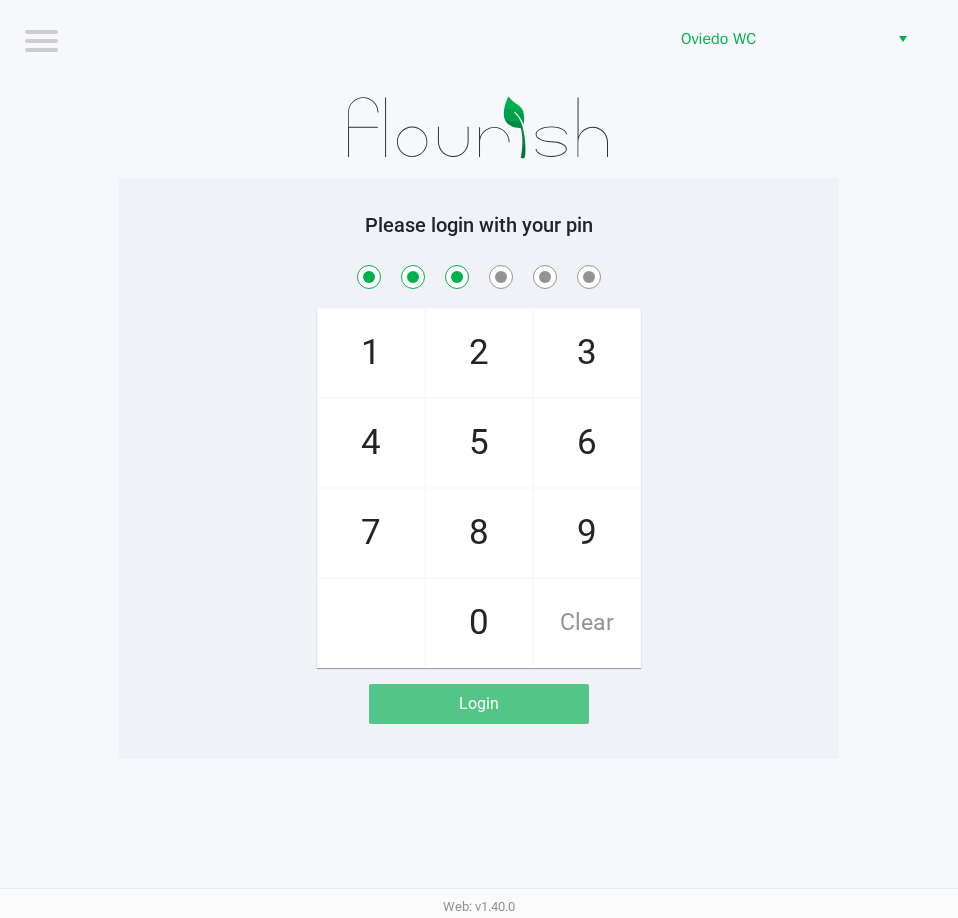 checkbox on "true" 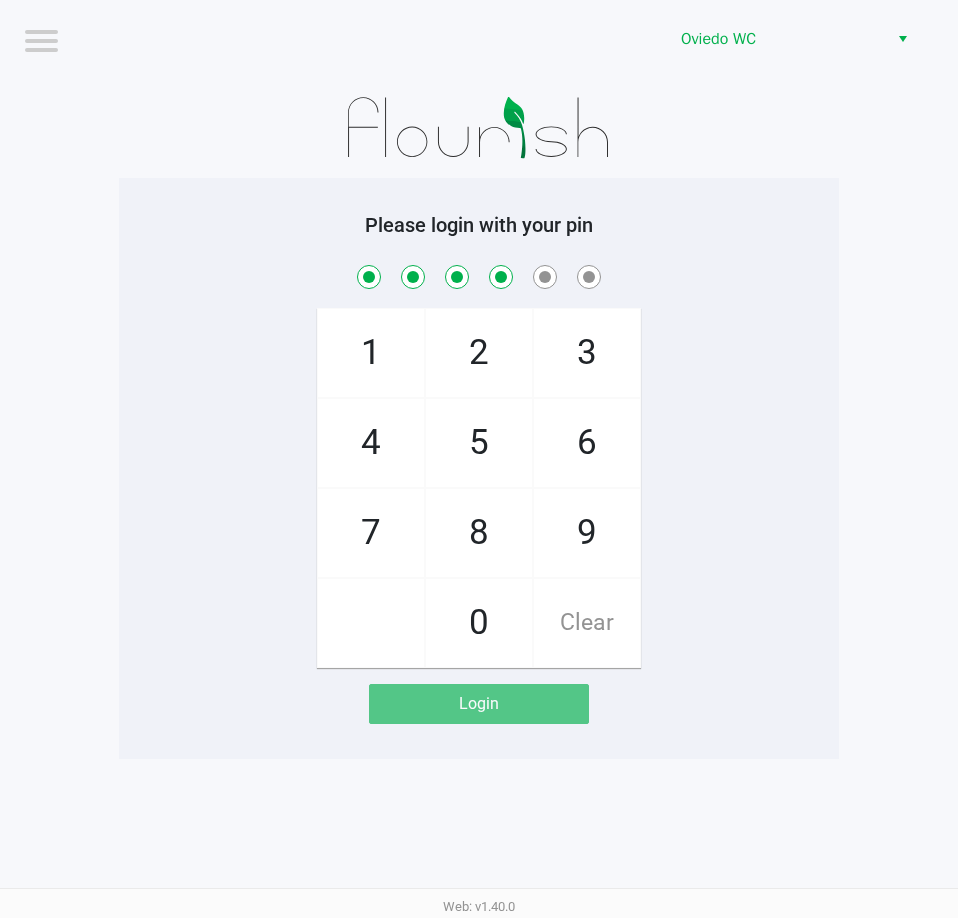 checkbox on "true" 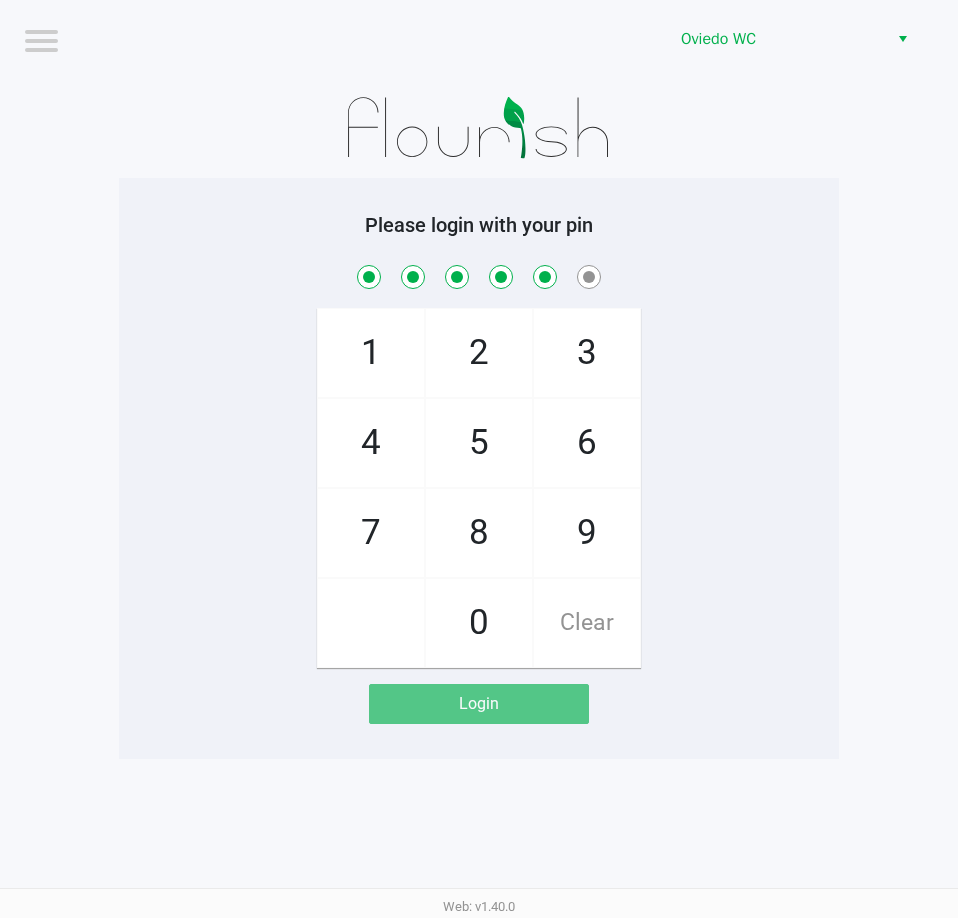 checkbox on "true" 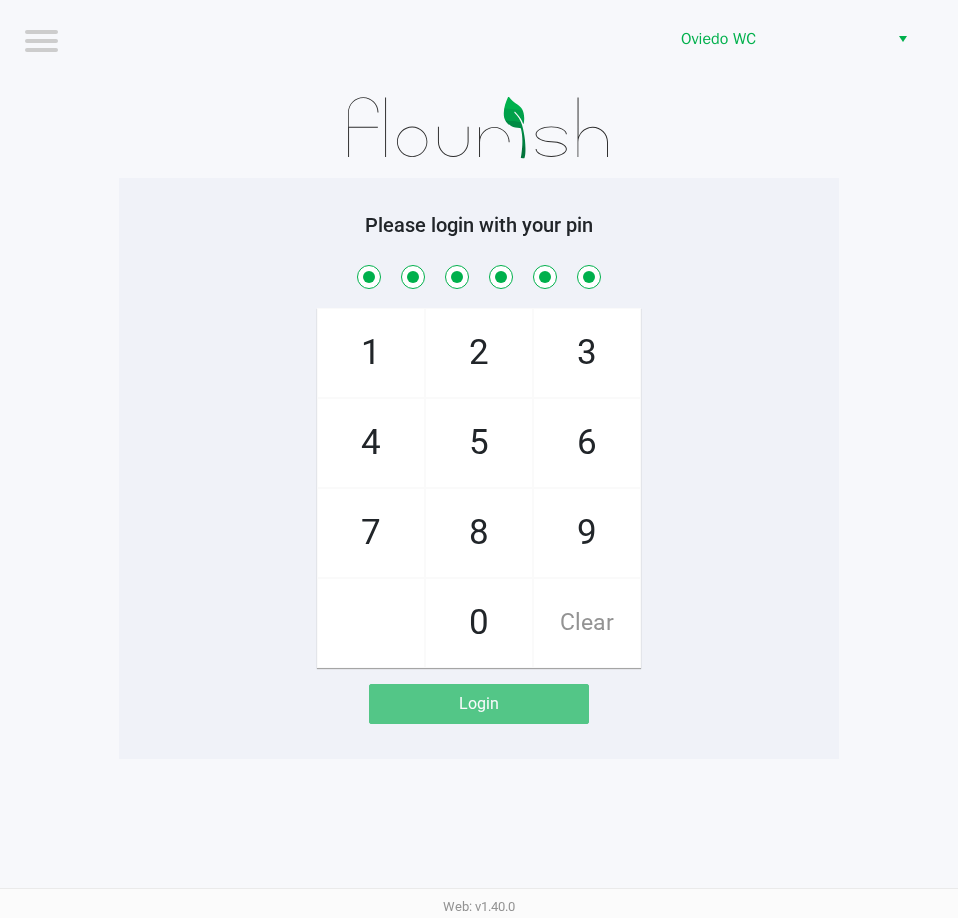 checkbox on "true" 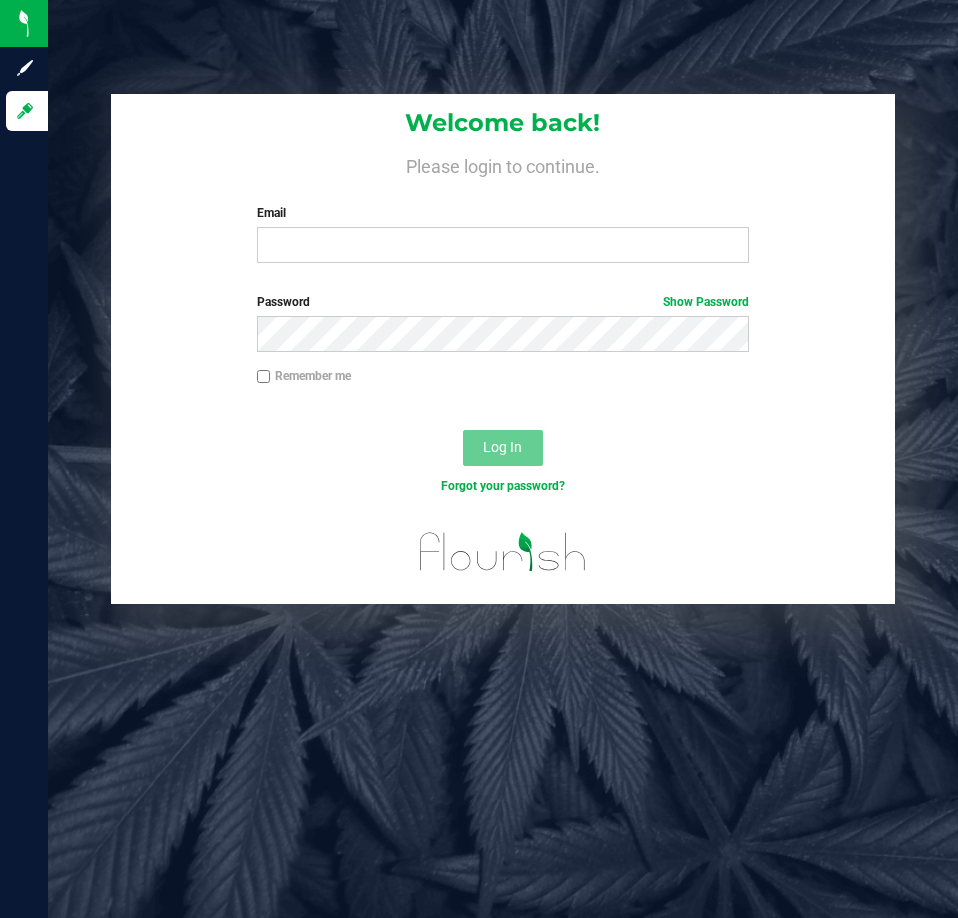 scroll, scrollTop: 0, scrollLeft: 0, axis: both 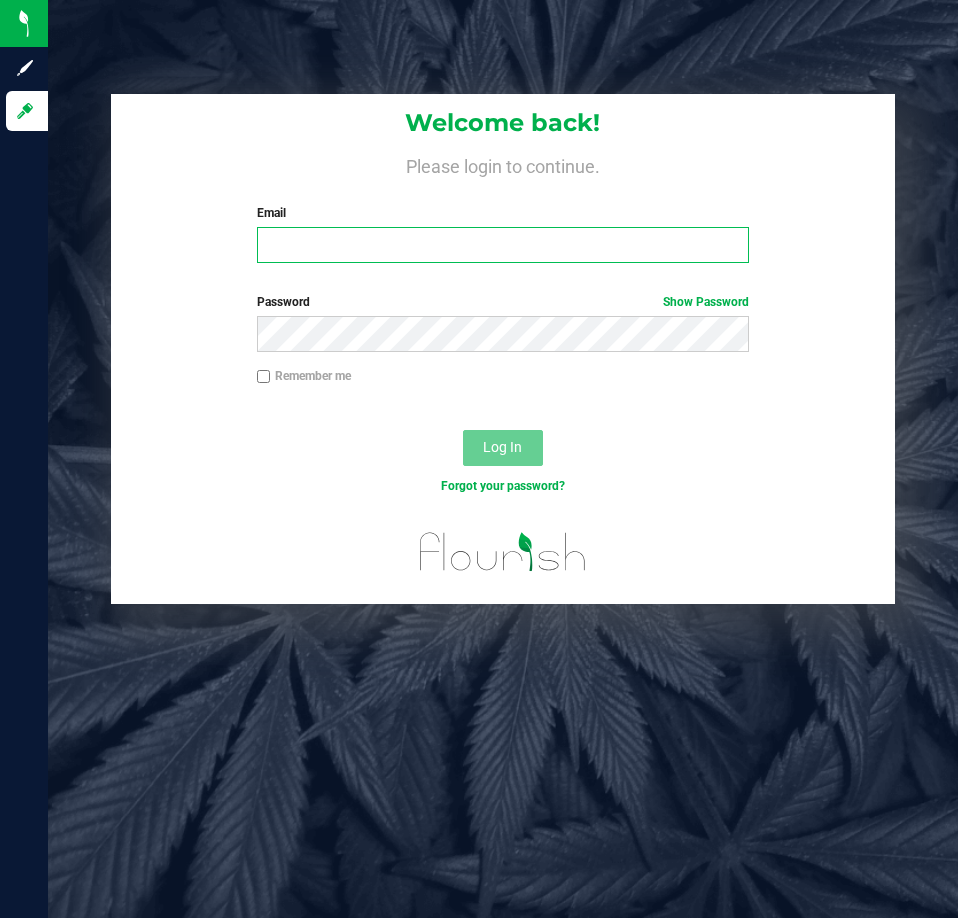 click on "Email" at bounding box center [503, 245] 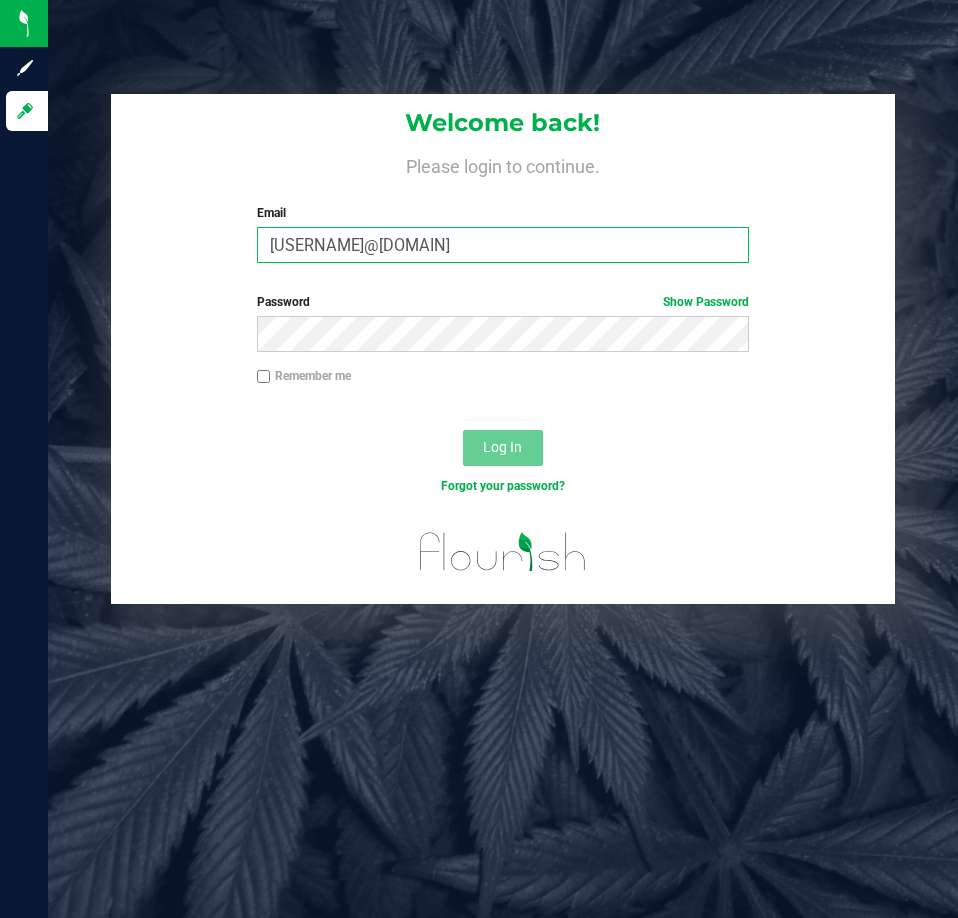 type on "[USERNAME]@[DOMAIN]" 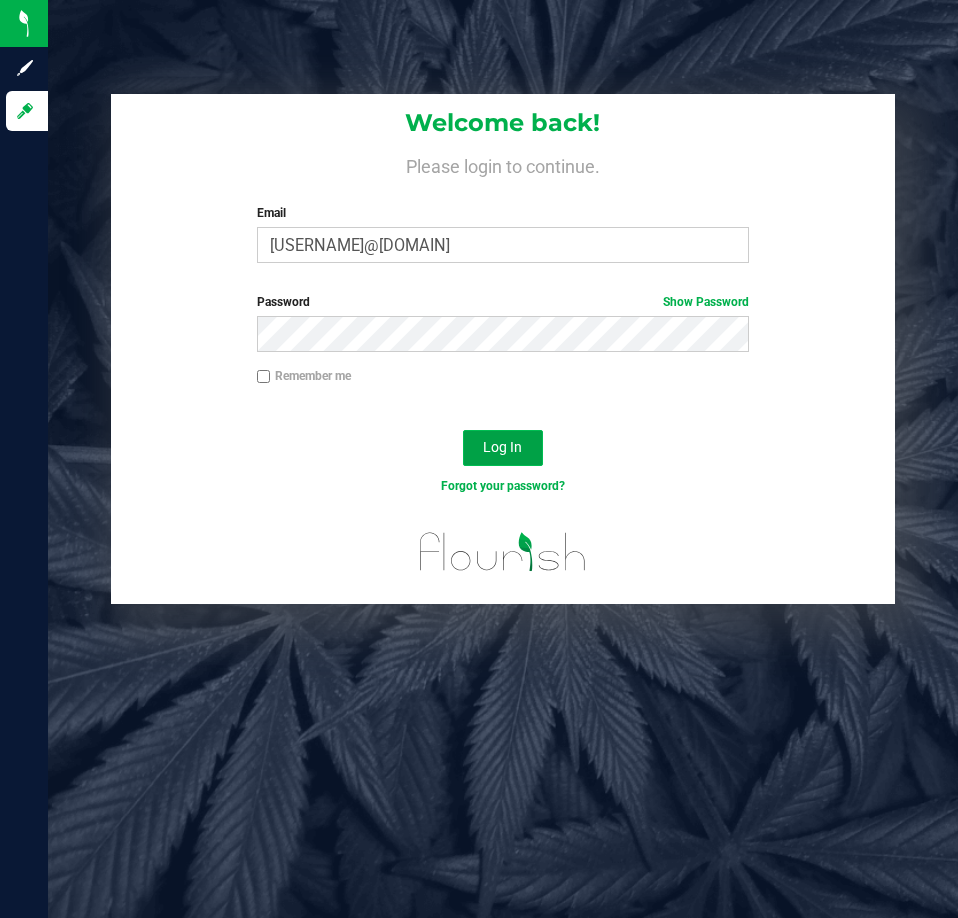 click on "Log In" at bounding box center (502, 447) 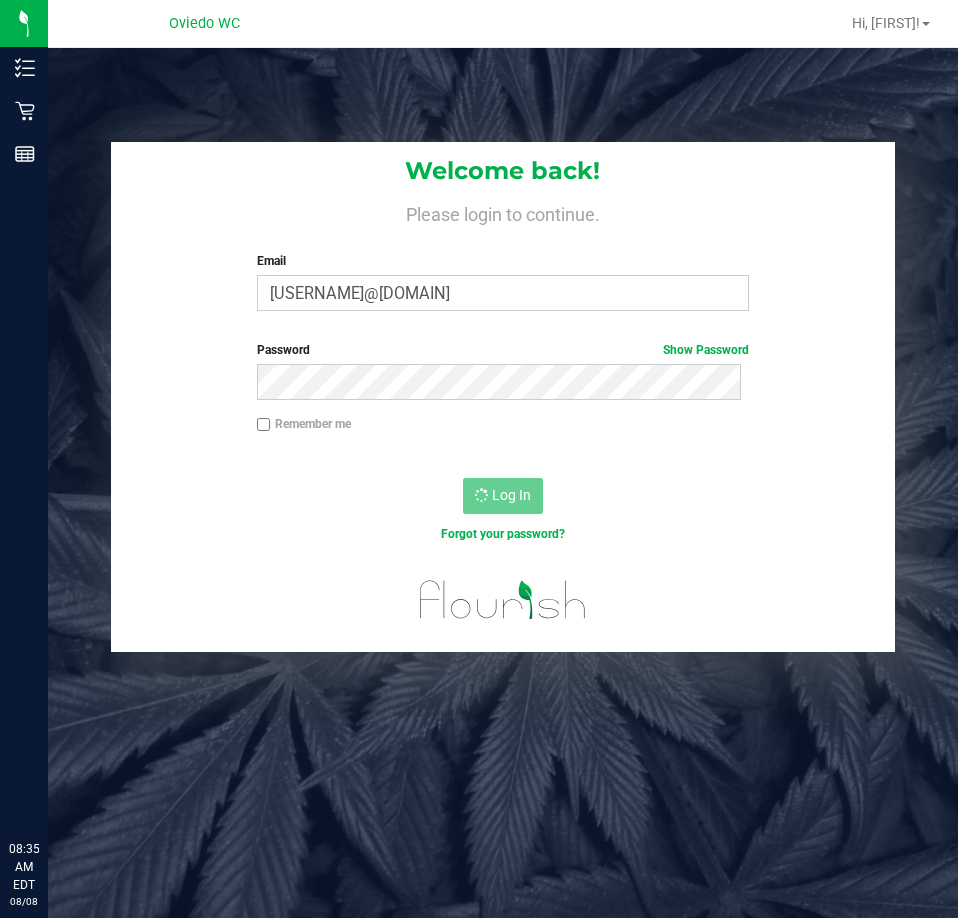 scroll, scrollTop: 0, scrollLeft: 0, axis: both 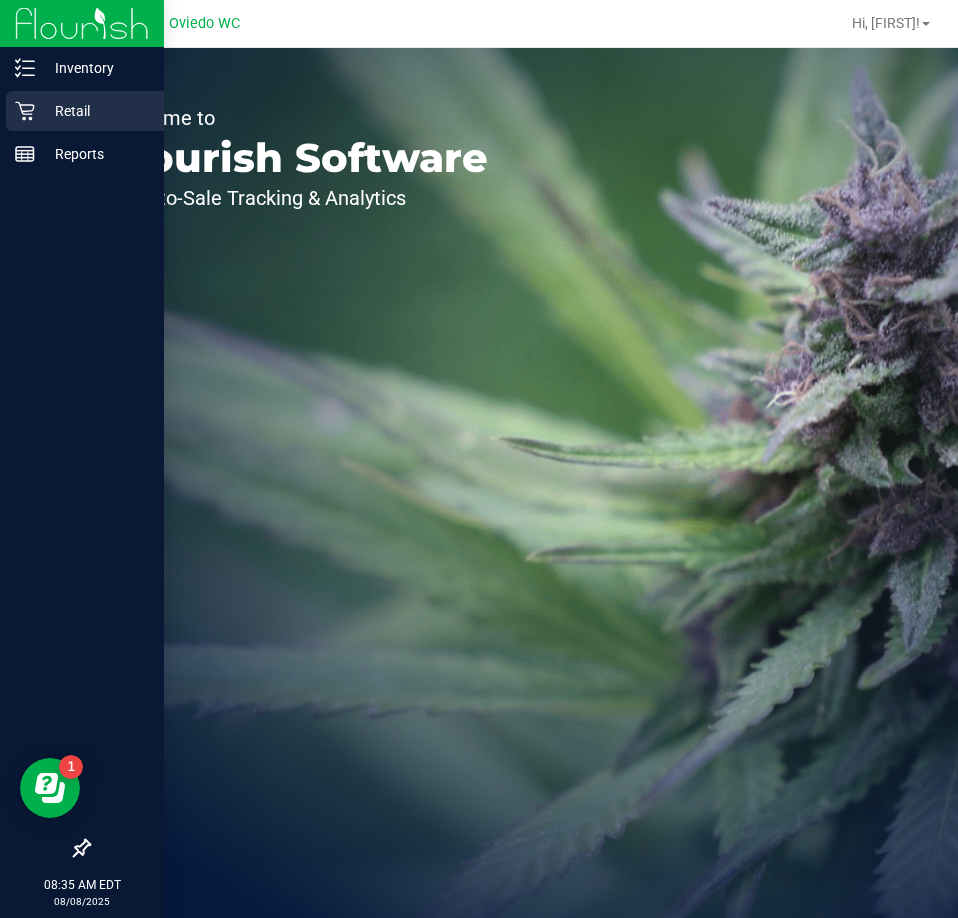 click on "Retail" at bounding box center [95, 111] 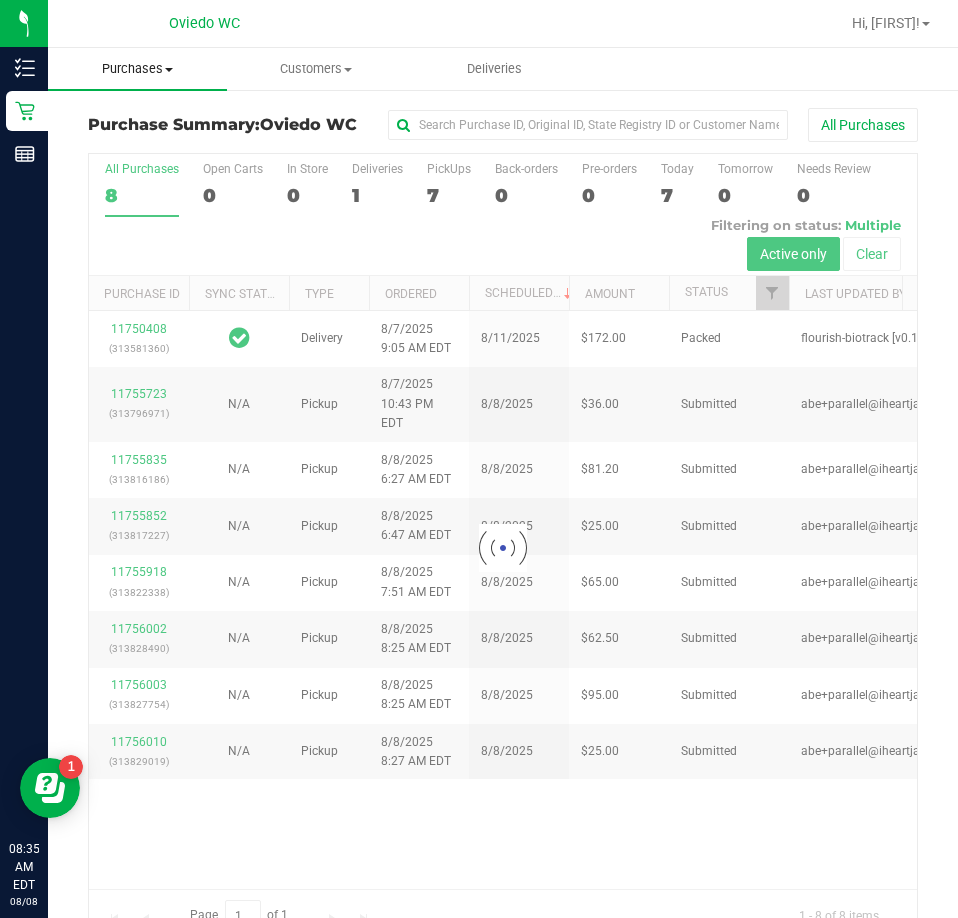 click on "Purchases" at bounding box center (137, 69) 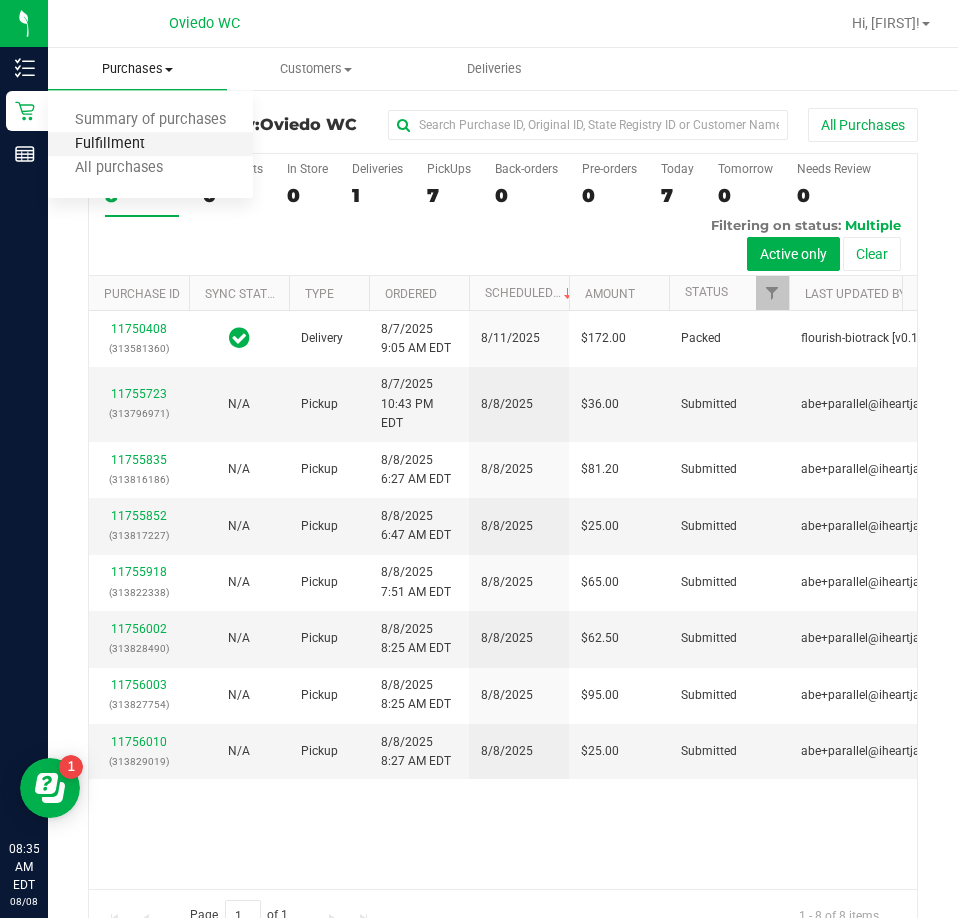 click on "Fulfillment" at bounding box center [110, 144] 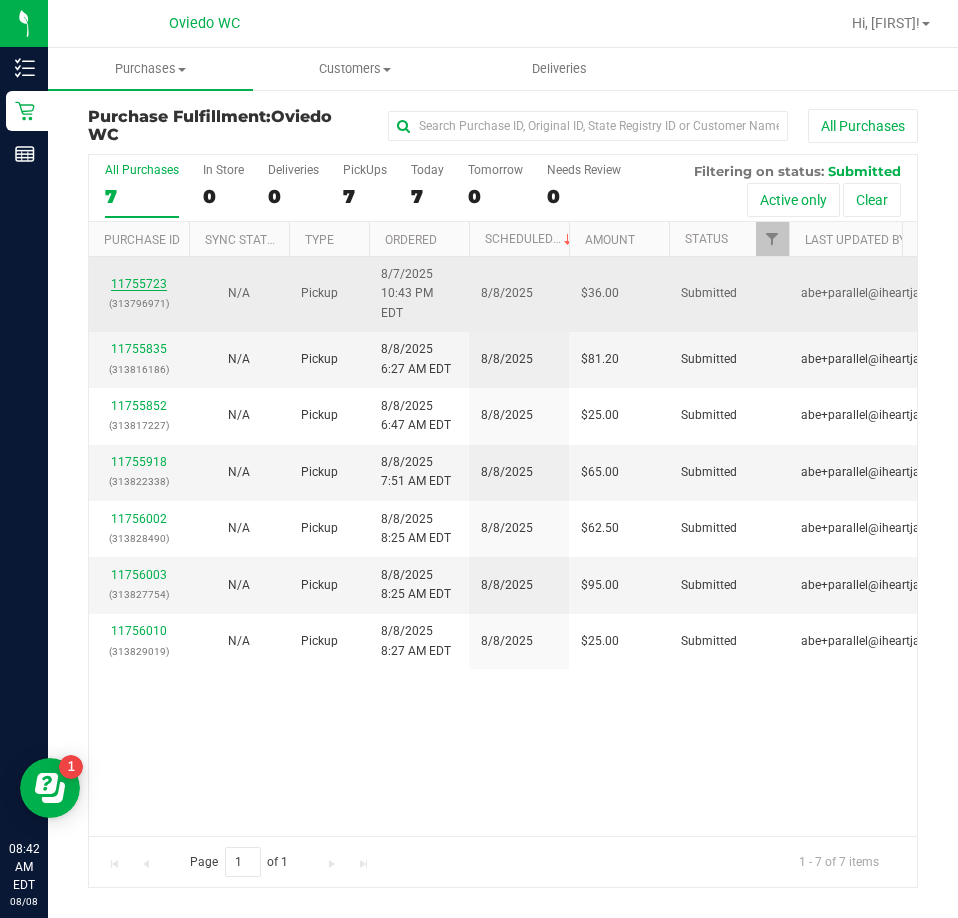 click on "11755723" at bounding box center [139, 284] 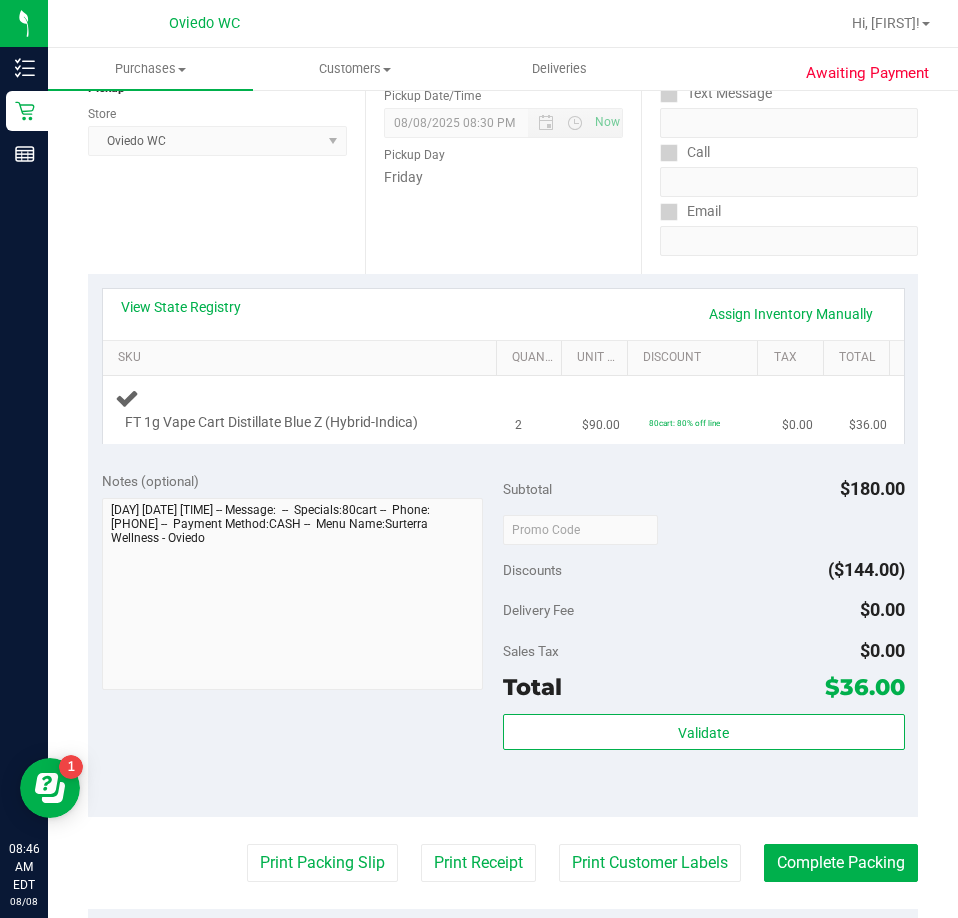 scroll, scrollTop: 300, scrollLeft: 0, axis: vertical 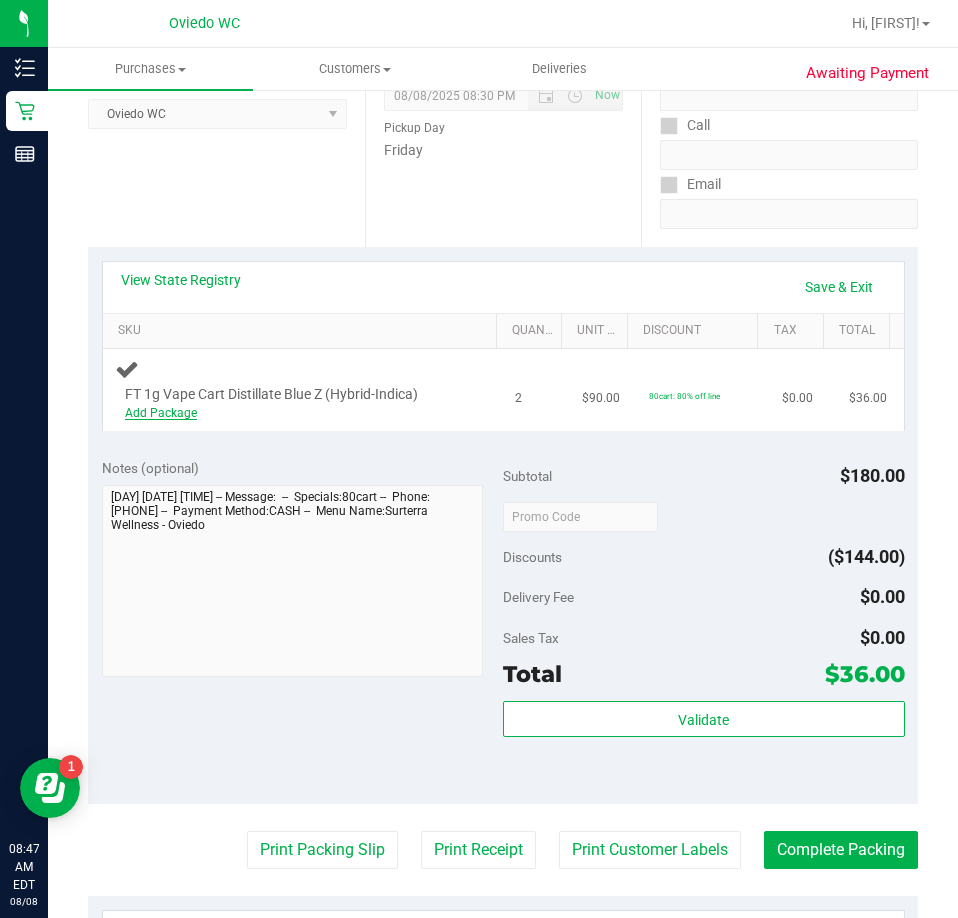 click on "Add Package" at bounding box center (161, 413) 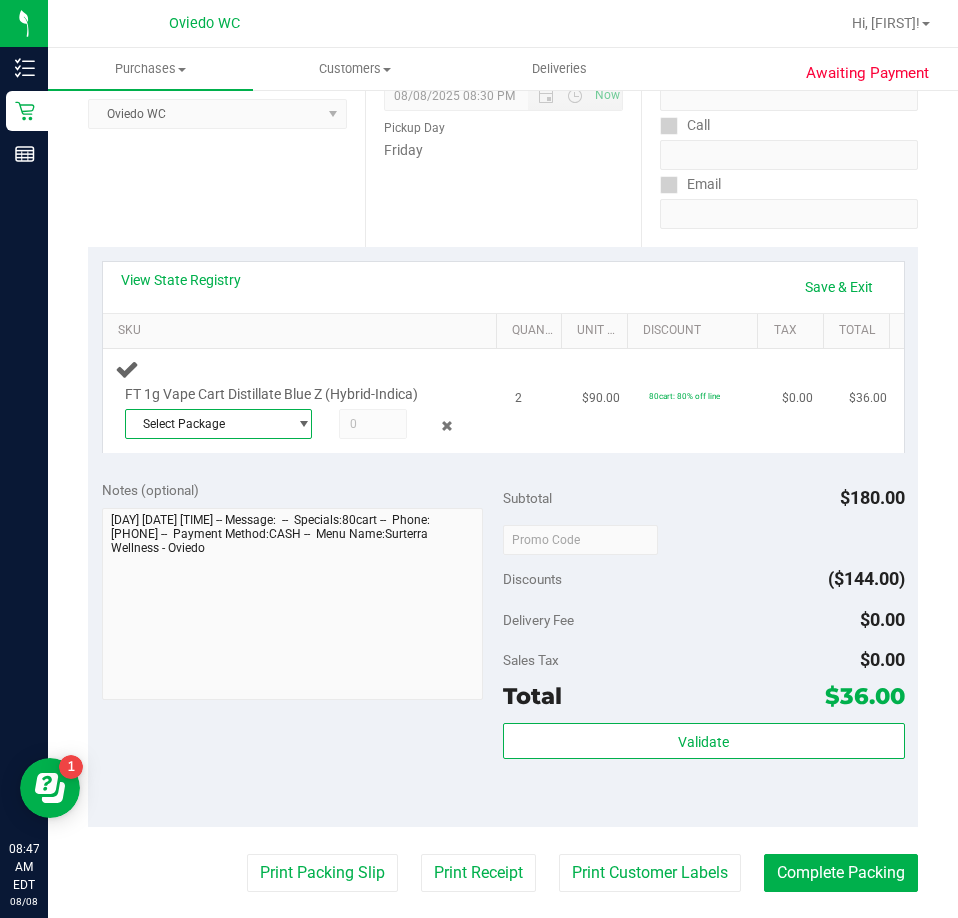 click on "Select Package" at bounding box center (206, 424) 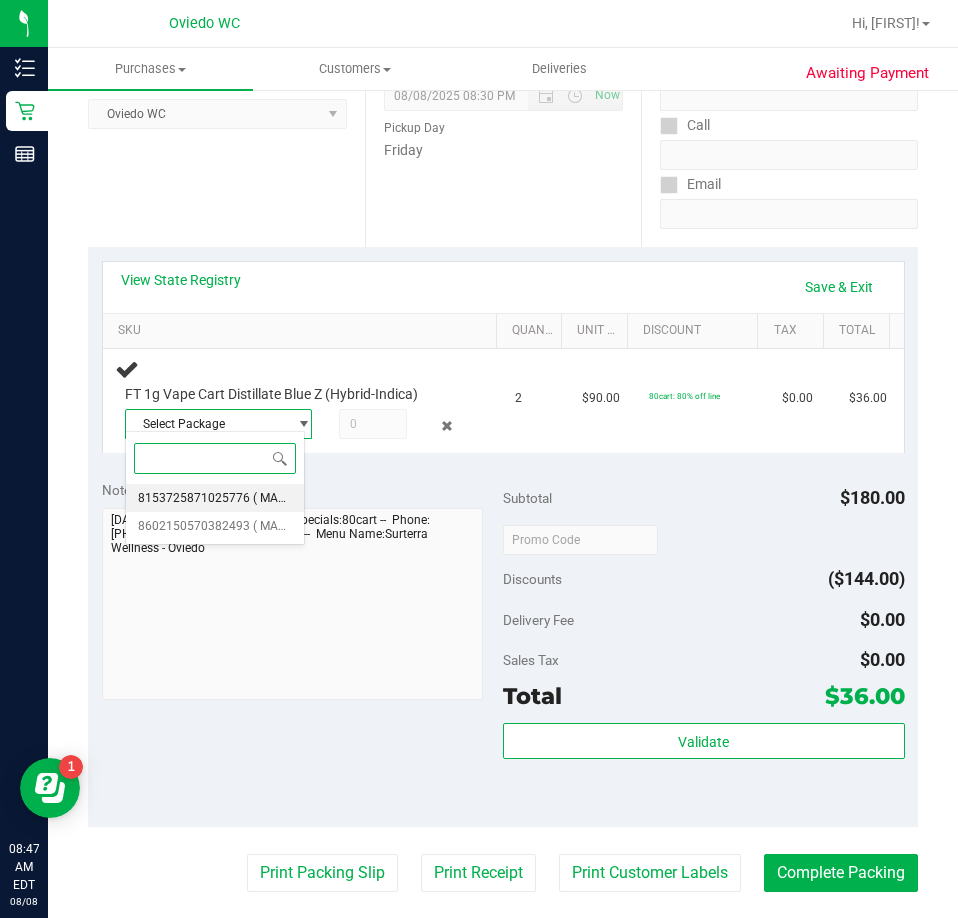 click on "8153725871025776" at bounding box center [194, 498] 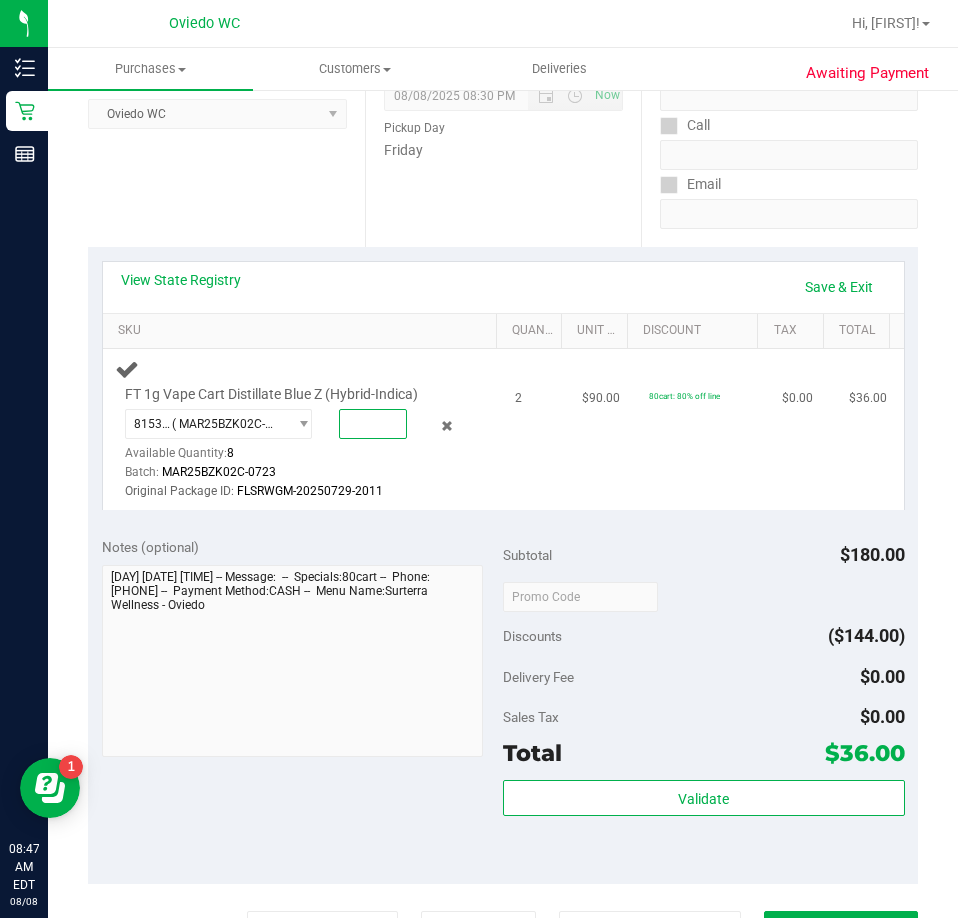 click at bounding box center (373, 424) 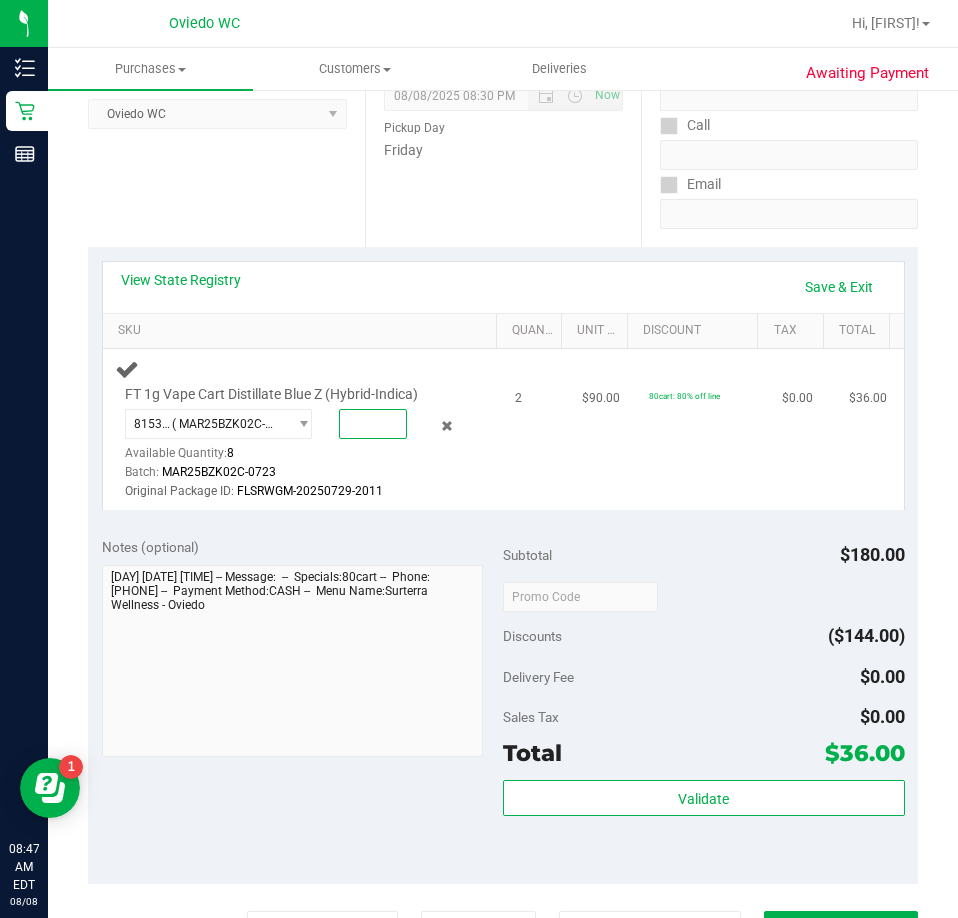 type on "2" 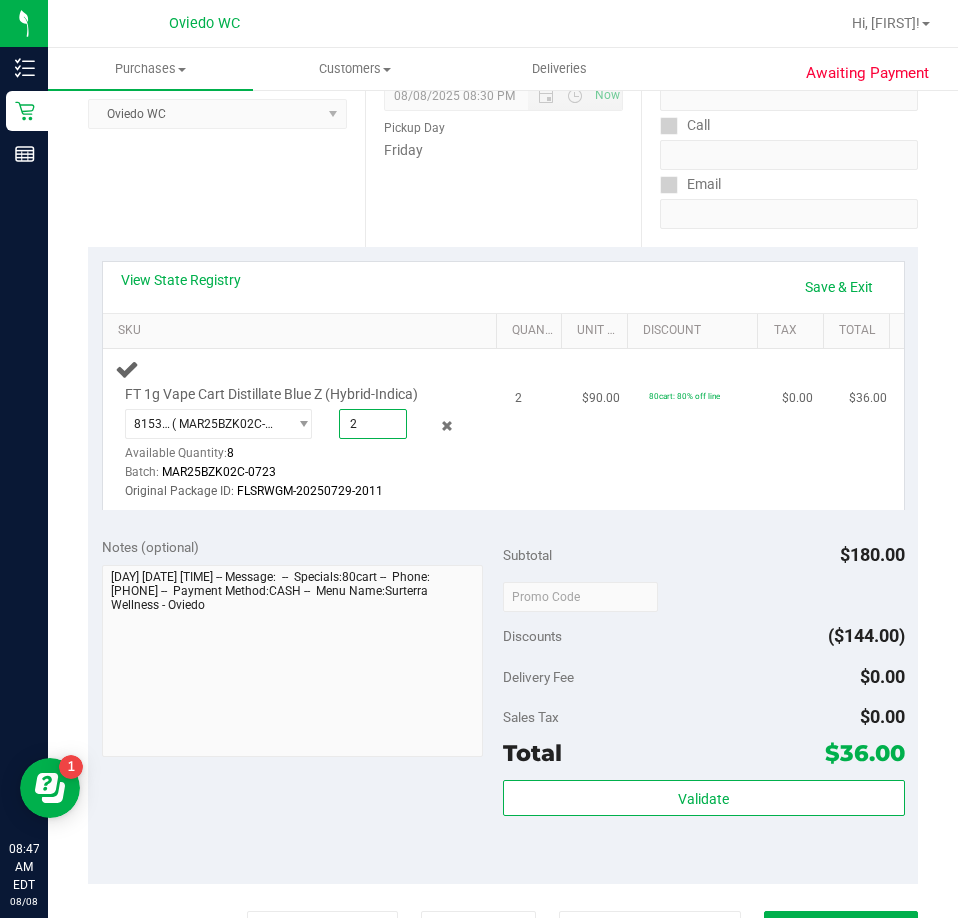 type on "2.0000" 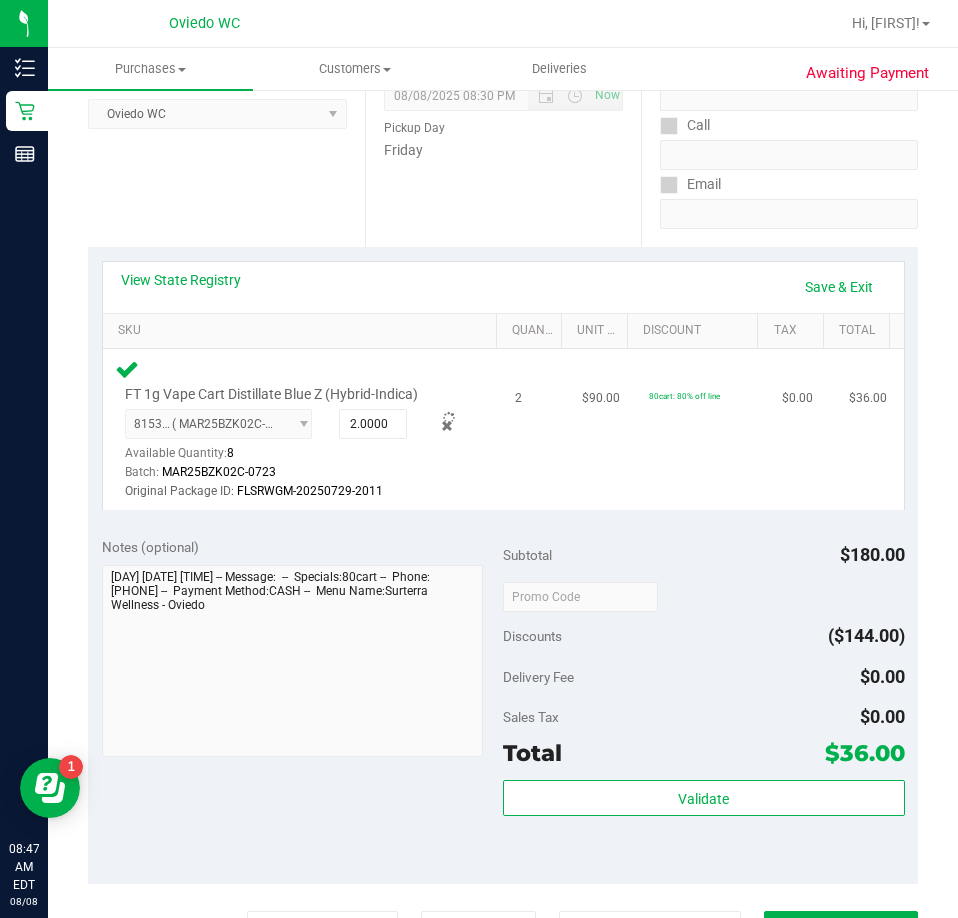 click on "80cart:
80%
off
line" at bounding box center (703, 429) 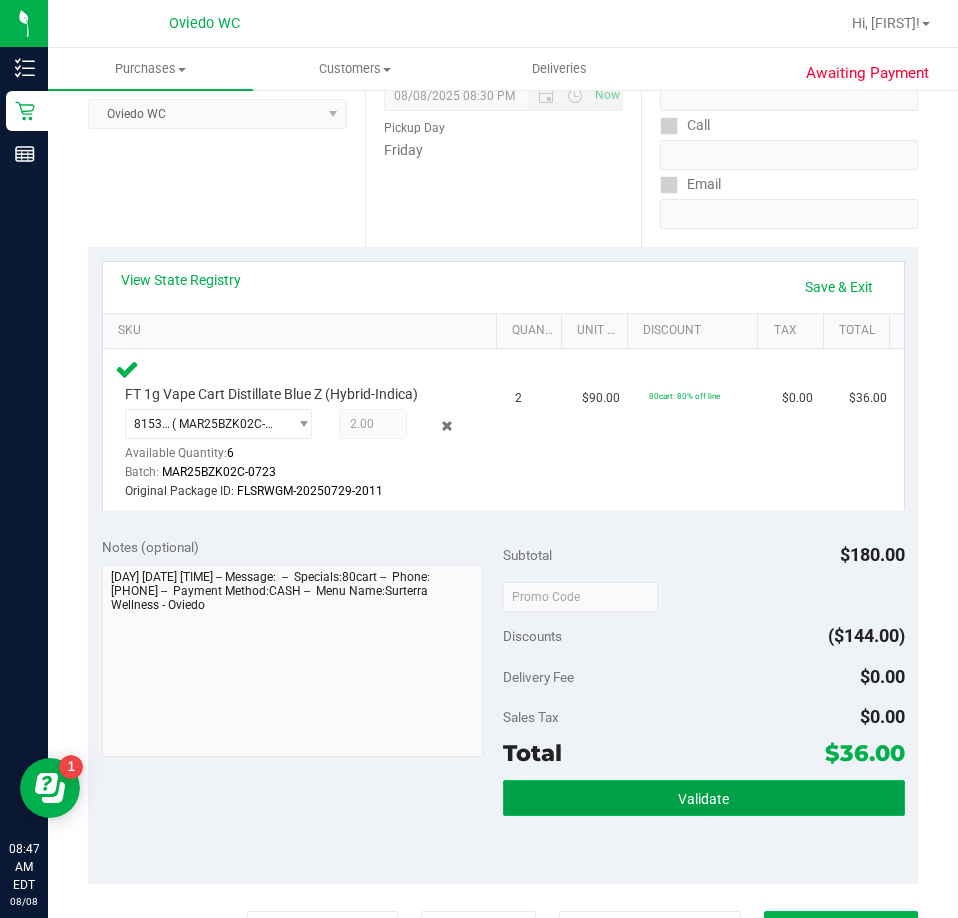 click on "Validate" at bounding box center [704, 798] 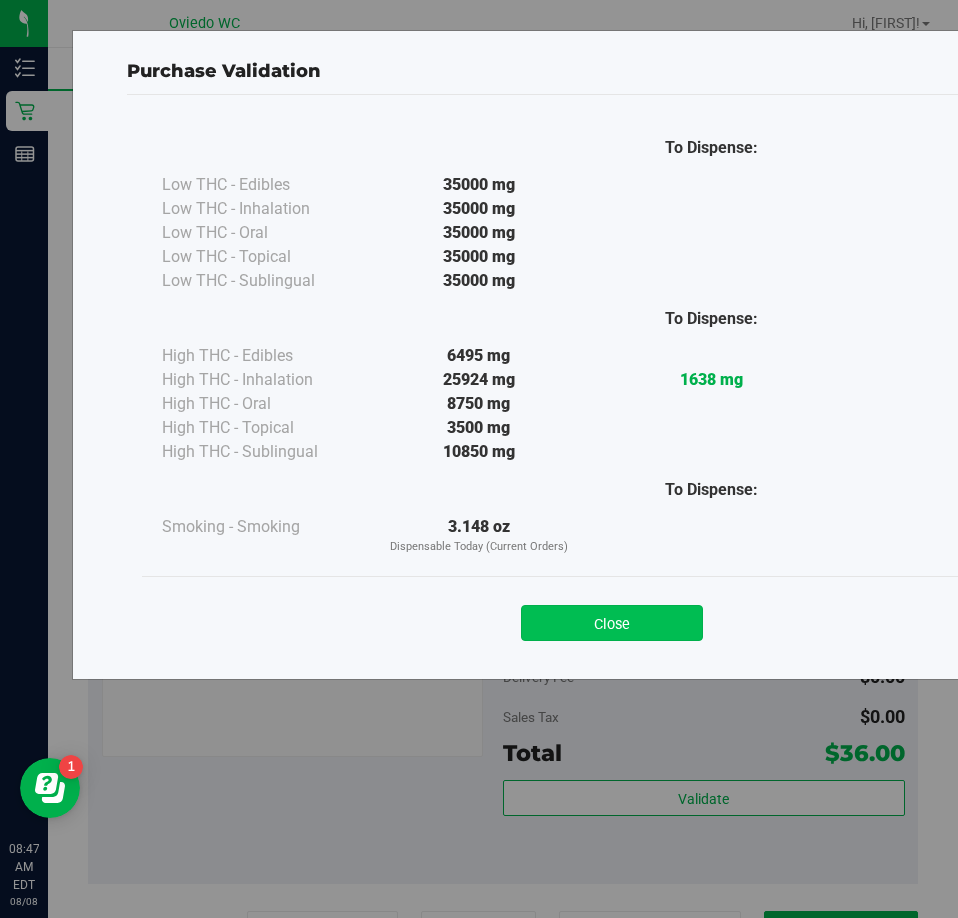 click on "Close" at bounding box center [612, 623] 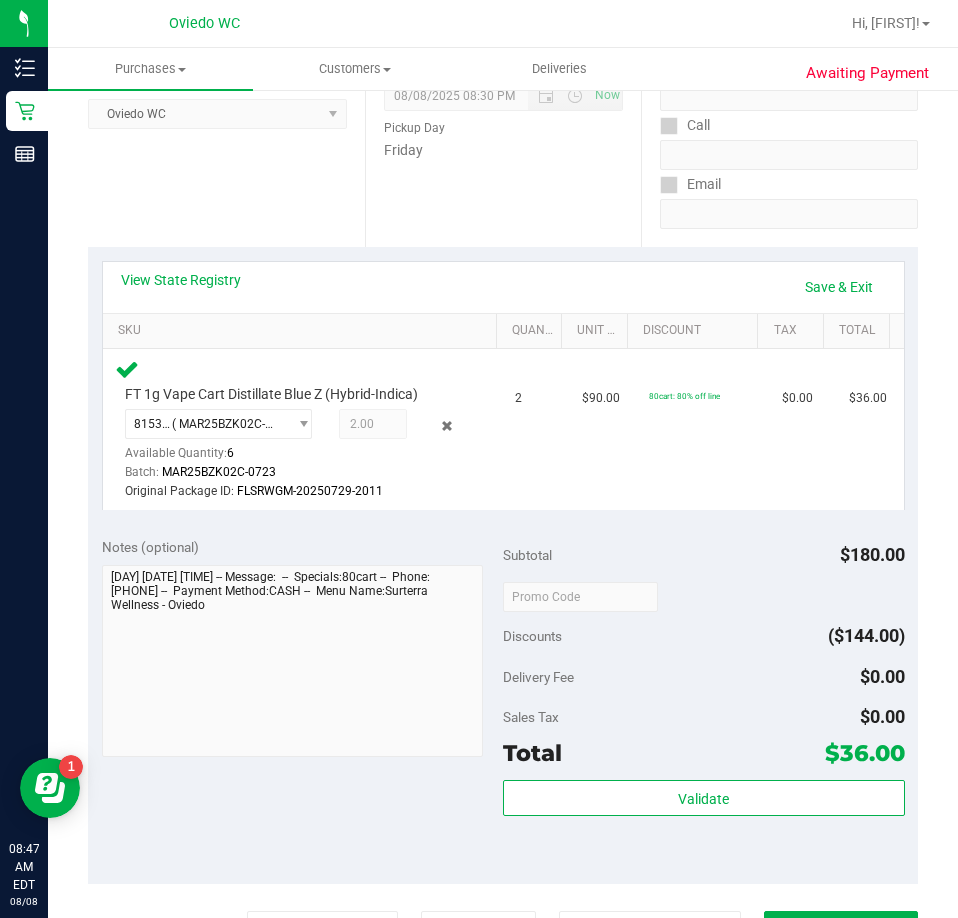 scroll, scrollTop: 800, scrollLeft: 0, axis: vertical 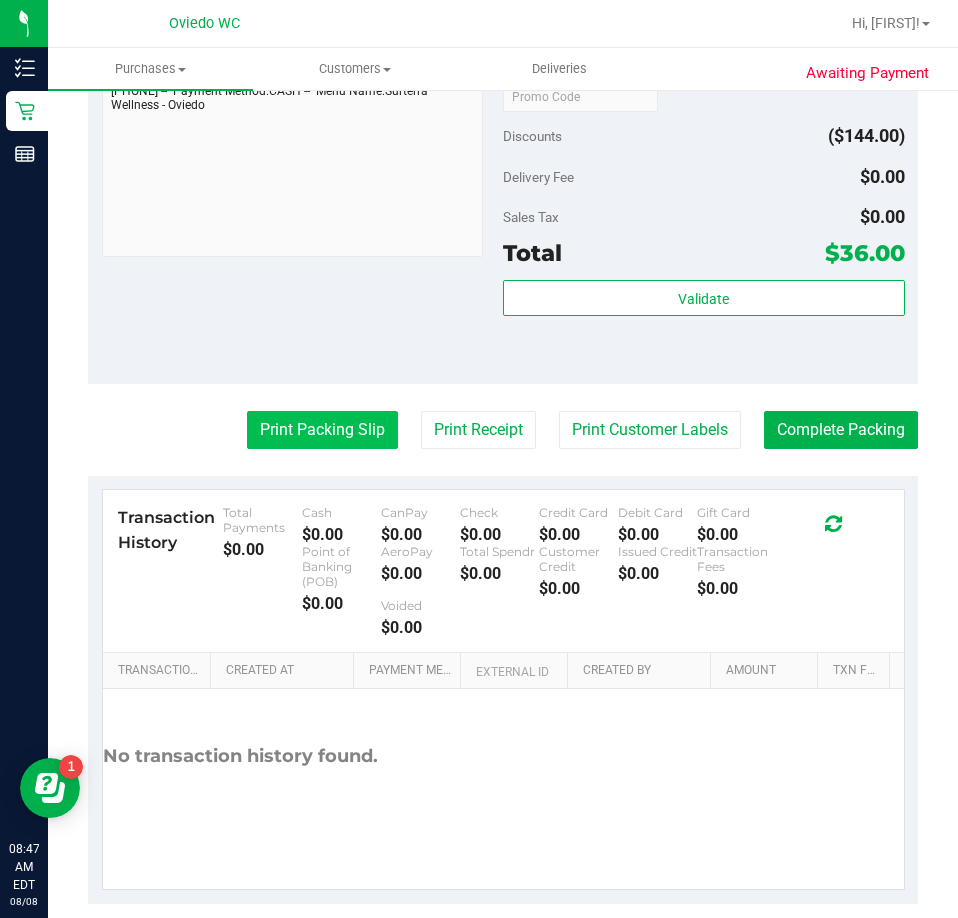 click on "Print Packing Slip" at bounding box center (322, 430) 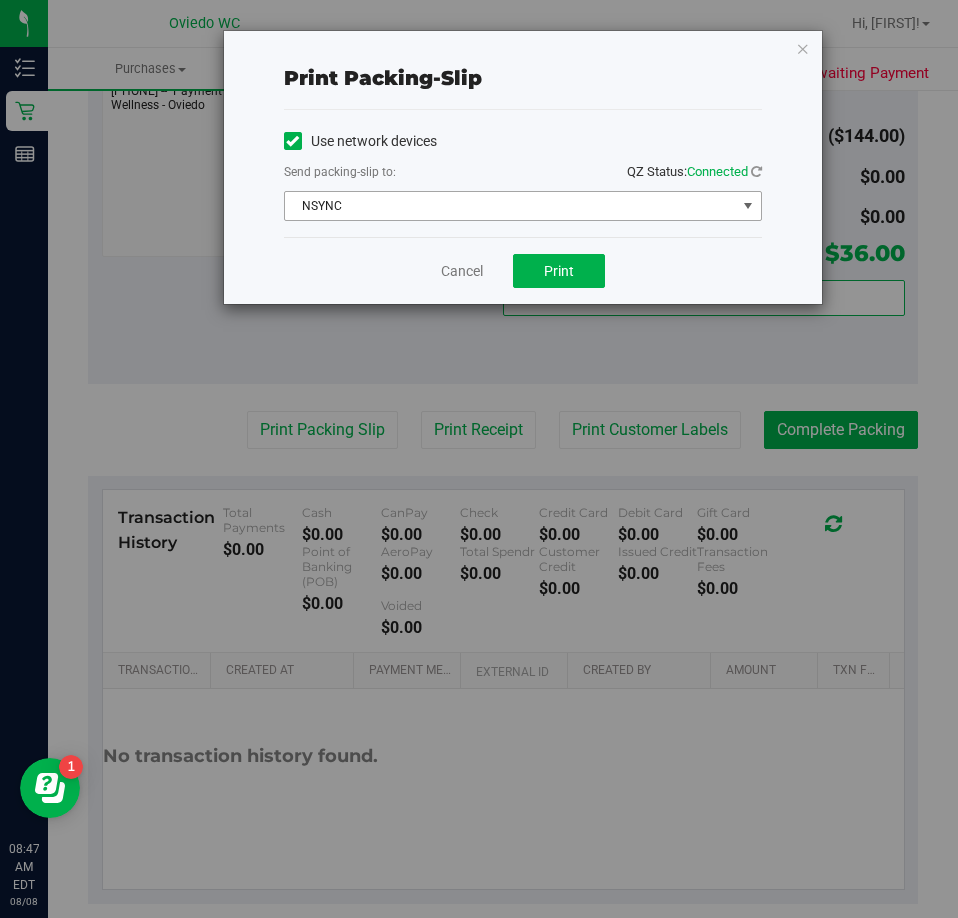 click at bounding box center (748, 206) 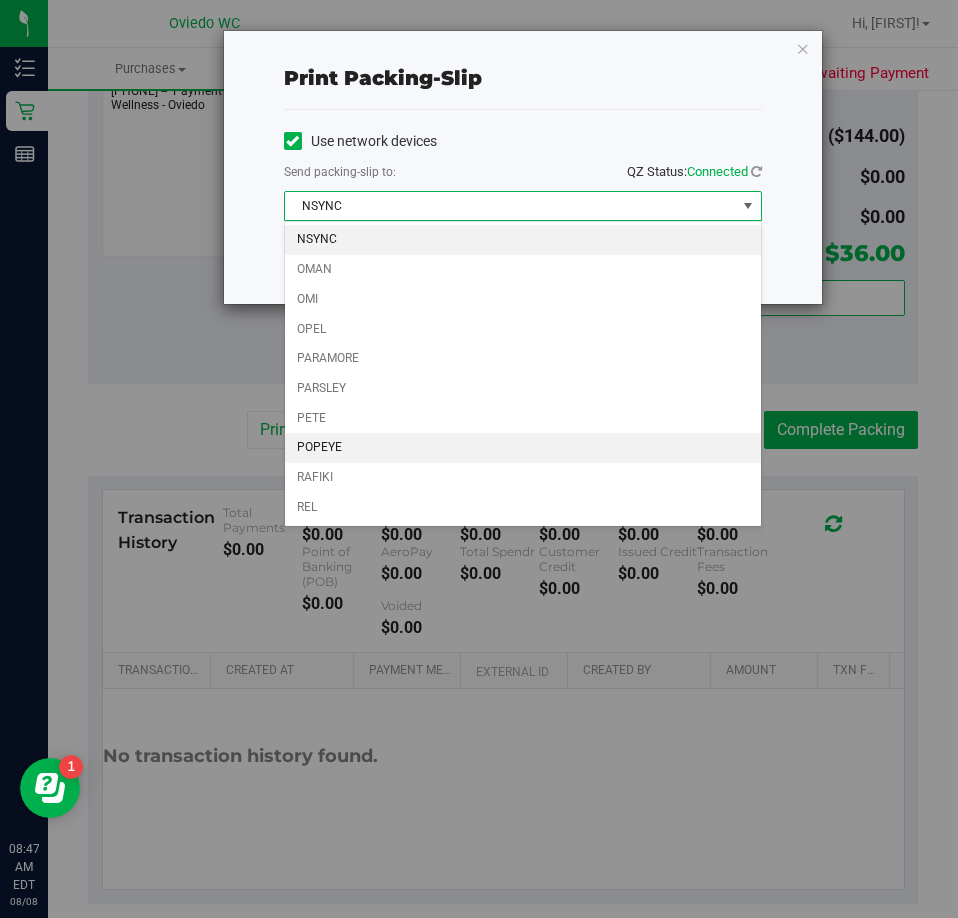 click on "POPEYE" at bounding box center (523, 448) 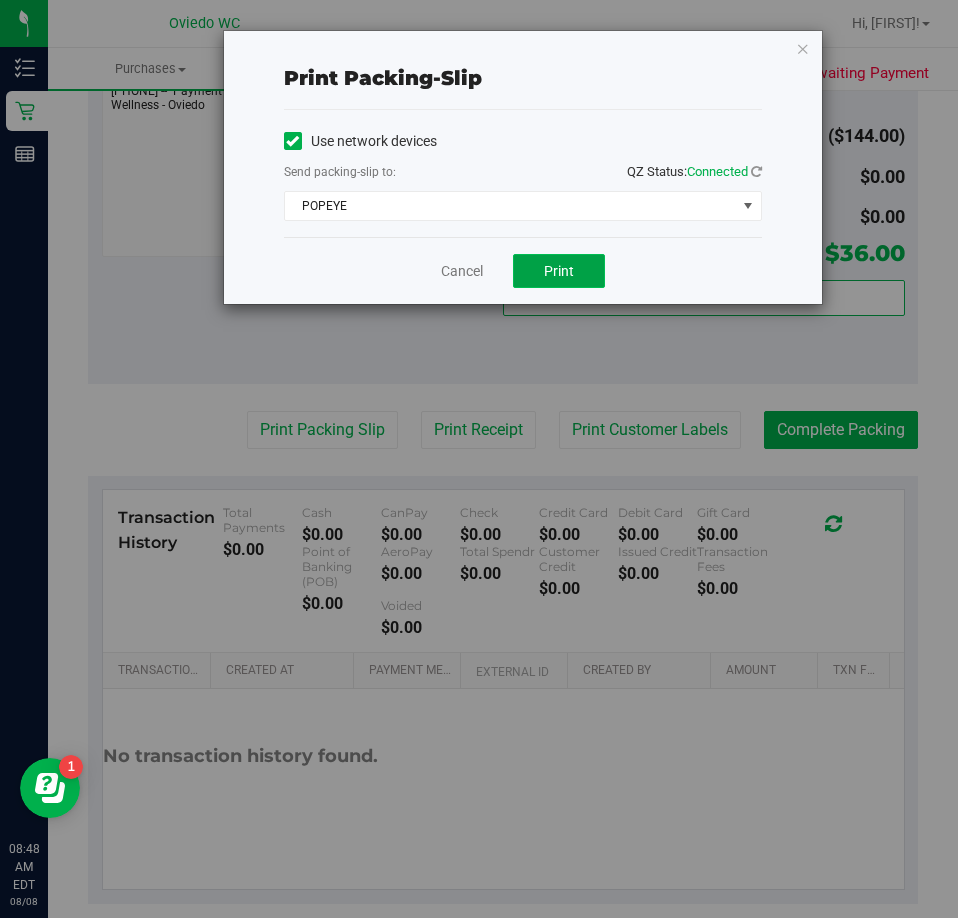 click on "Print" at bounding box center (559, 271) 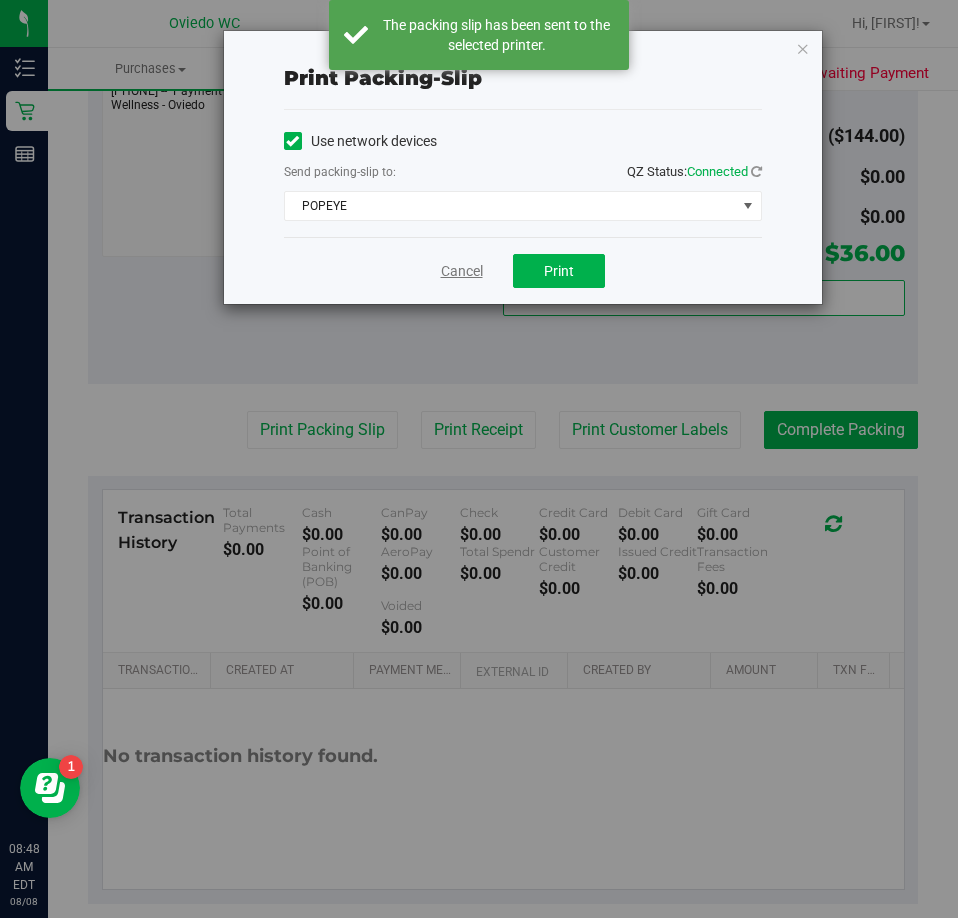 click on "Cancel" at bounding box center [462, 271] 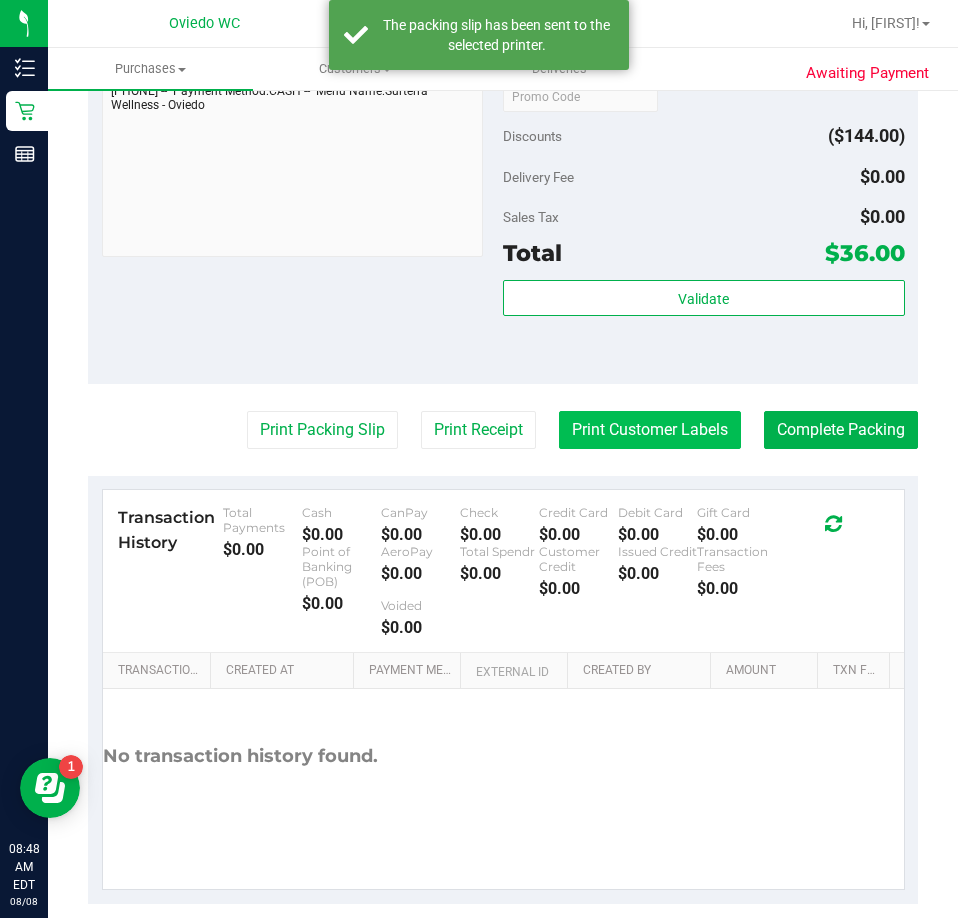 click on "Print Customer Labels" at bounding box center [650, 430] 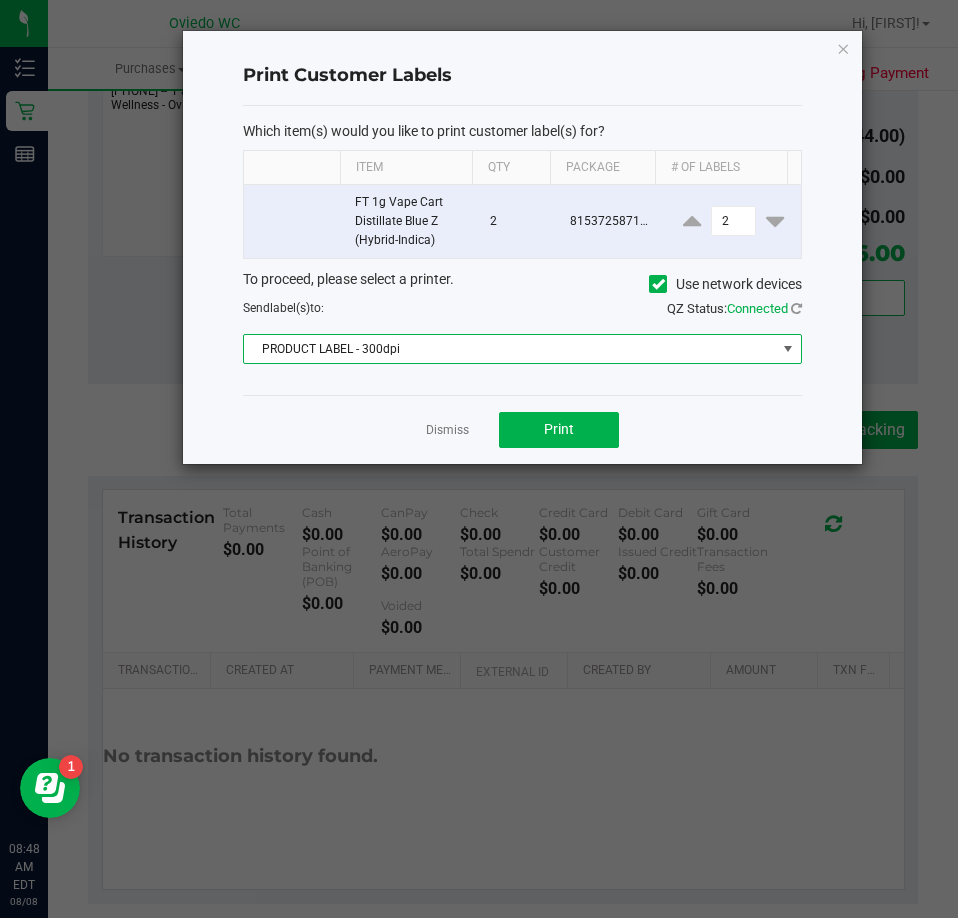 click at bounding box center [788, 349] 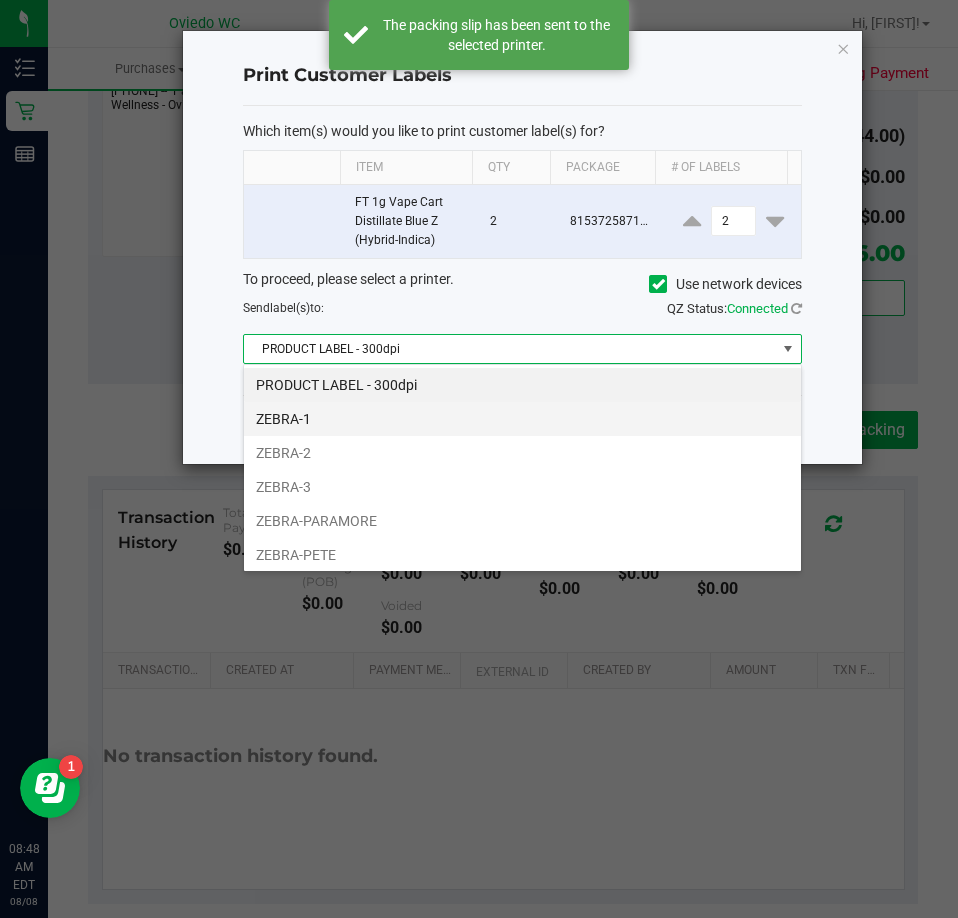 scroll, scrollTop: 99970, scrollLeft: 99441, axis: both 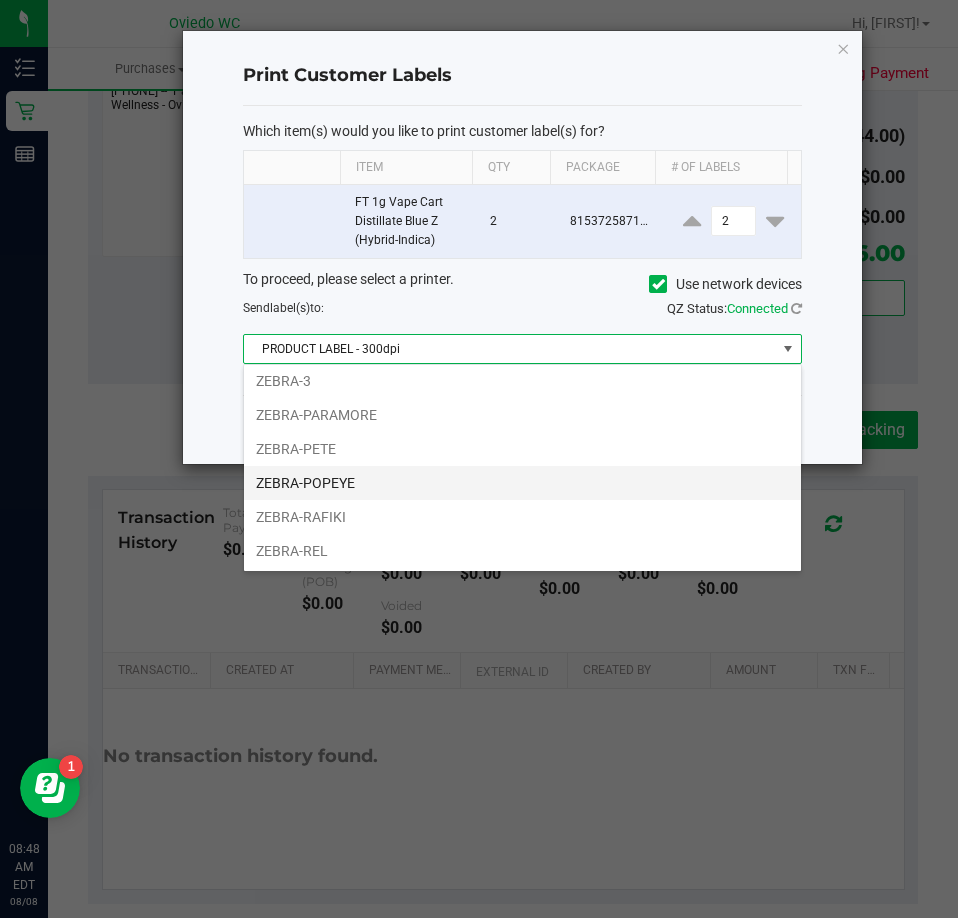 click on "ZEBRA-POPEYE" at bounding box center [522, 483] 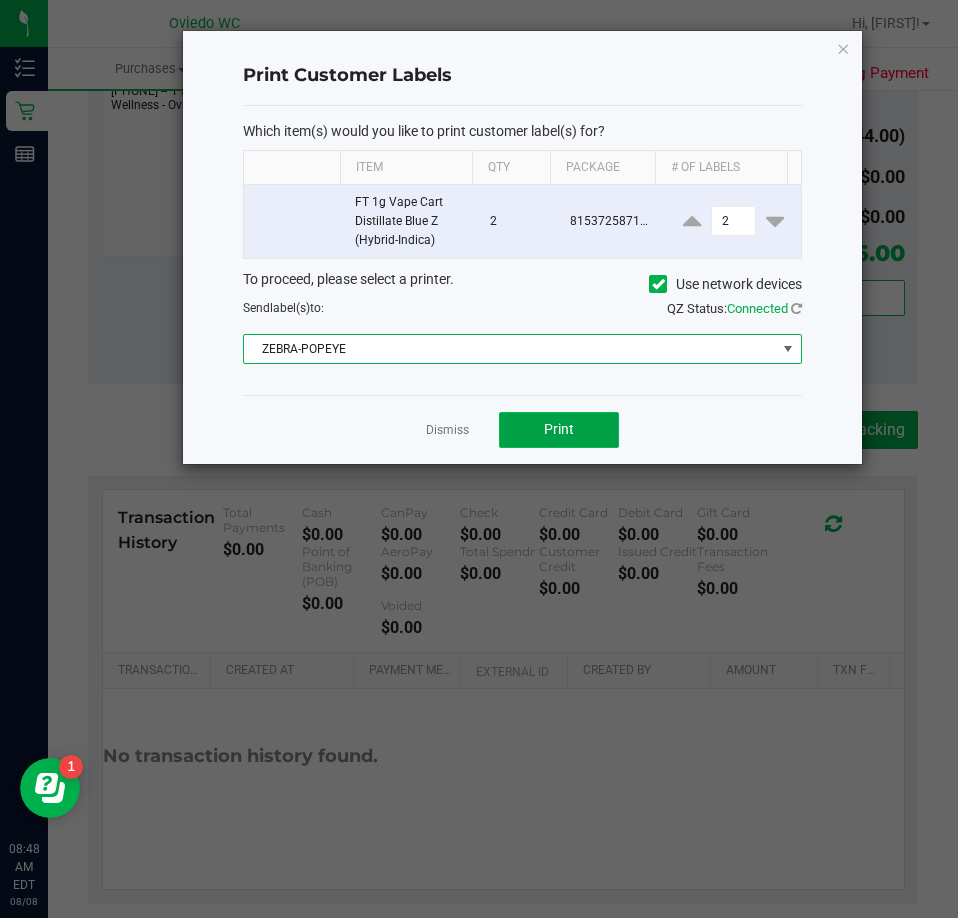 click on "Print" 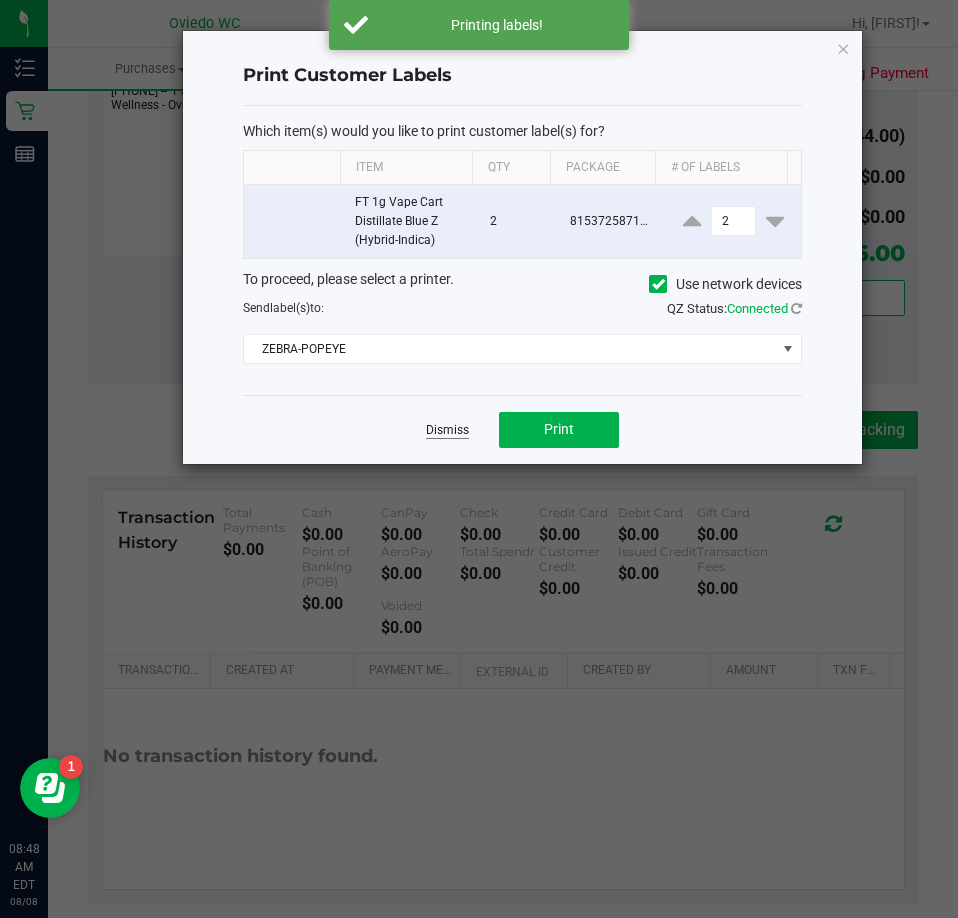 click on "Dismiss" 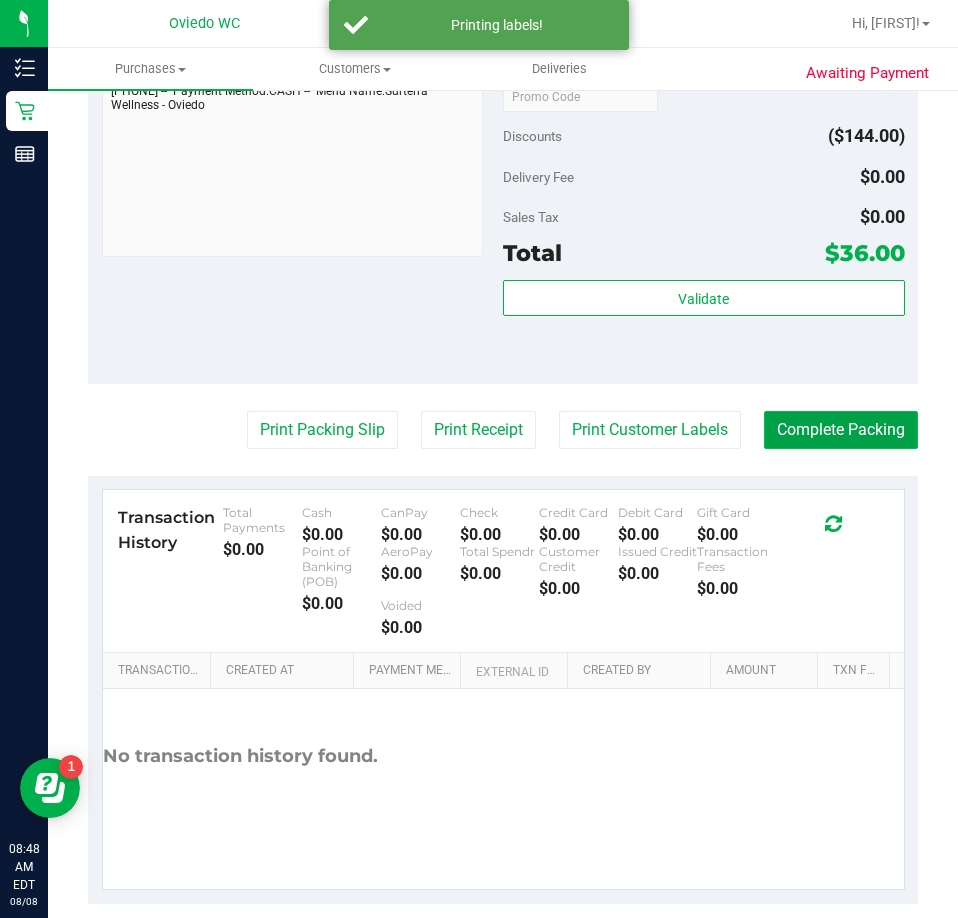 click on "Complete Packing" at bounding box center [841, 430] 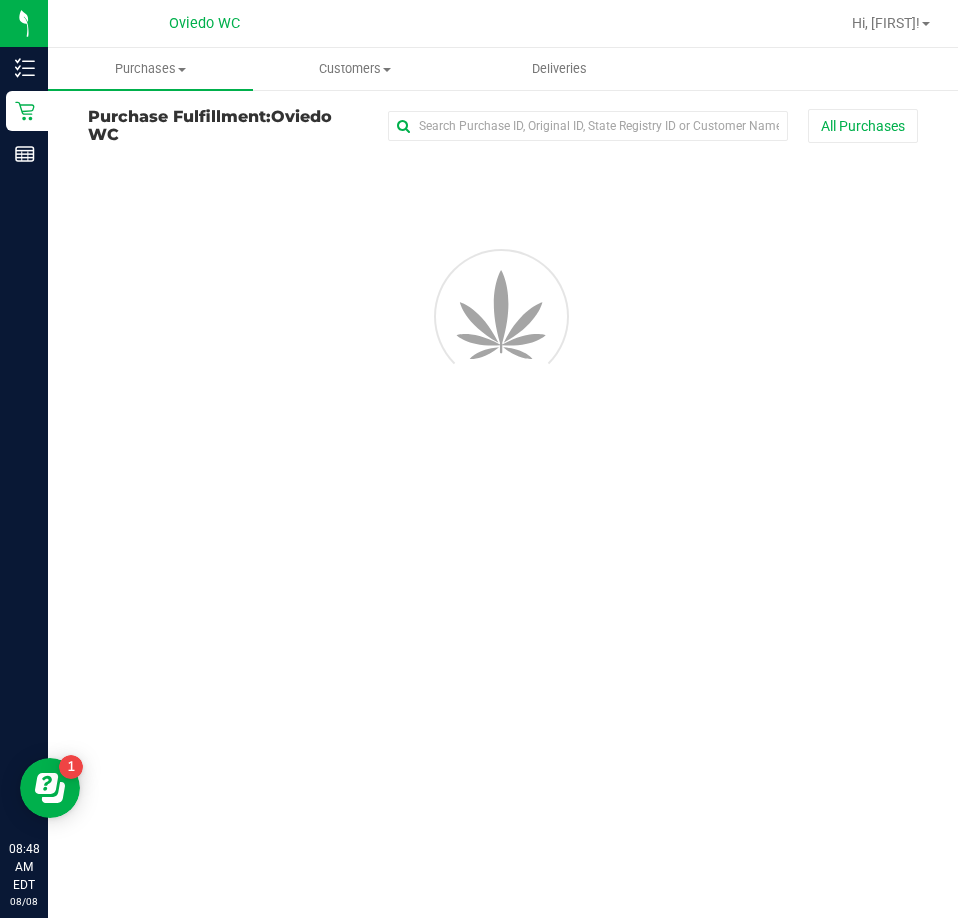 scroll, scrollTop: 0, scrollLeft: 0, axis: both 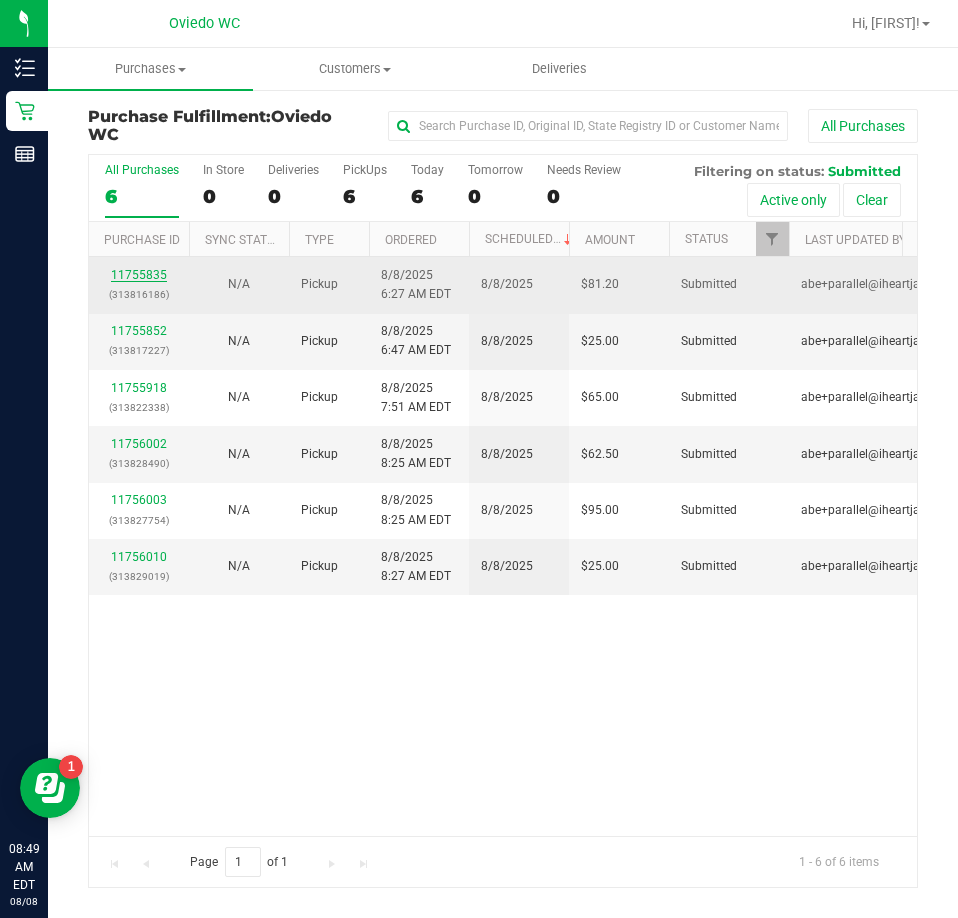 click on "11755835" at bounding box center (139, 275) 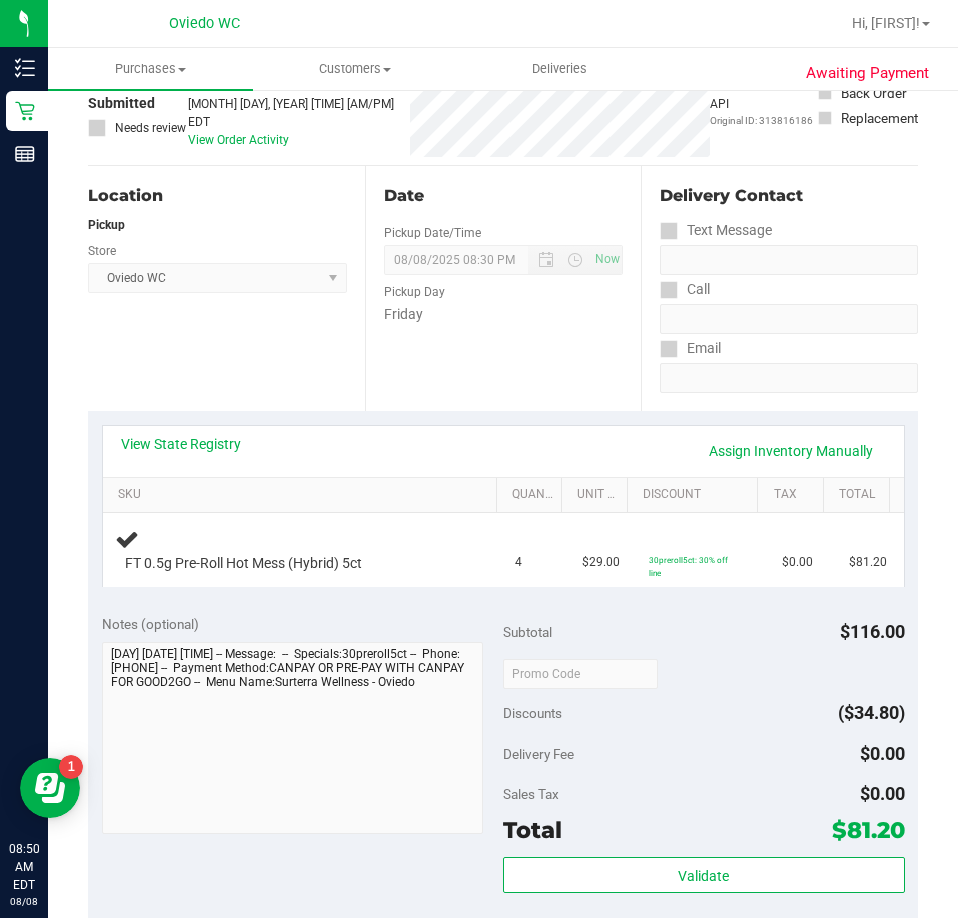 scroll, scrollTop: 200, scrollLeft: 0, axis: vertical 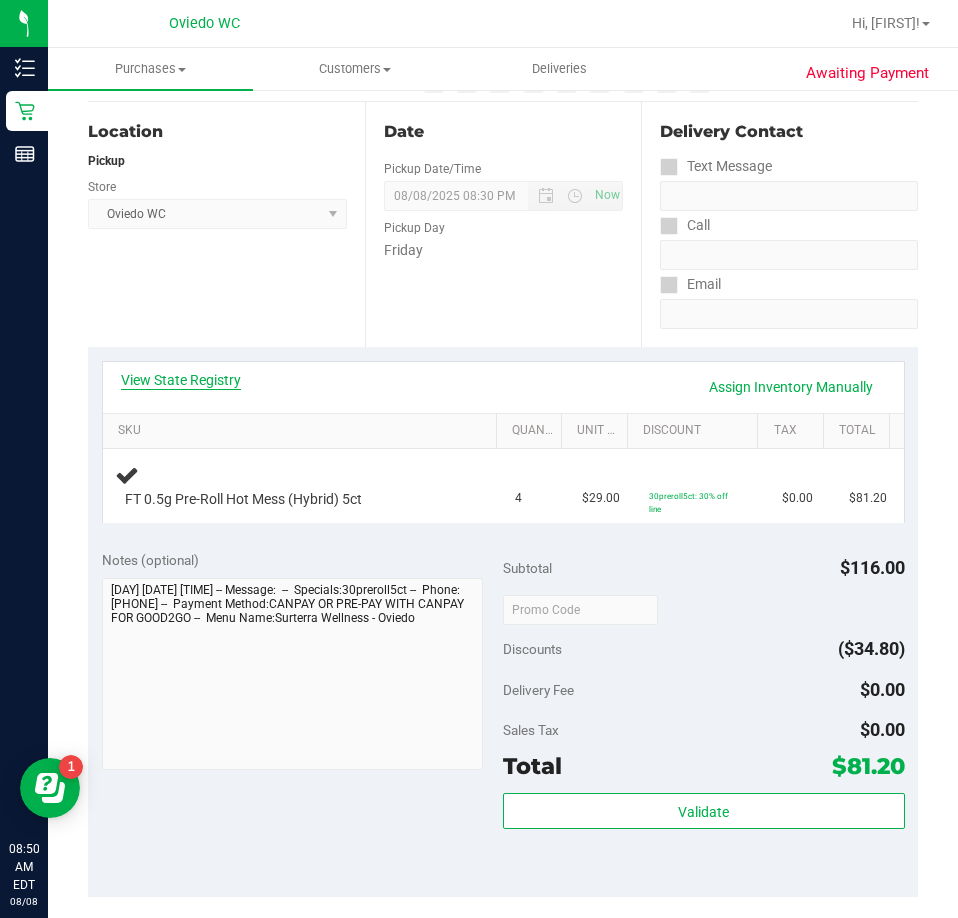click on "View State Registry" at bounding box center [181, 380] 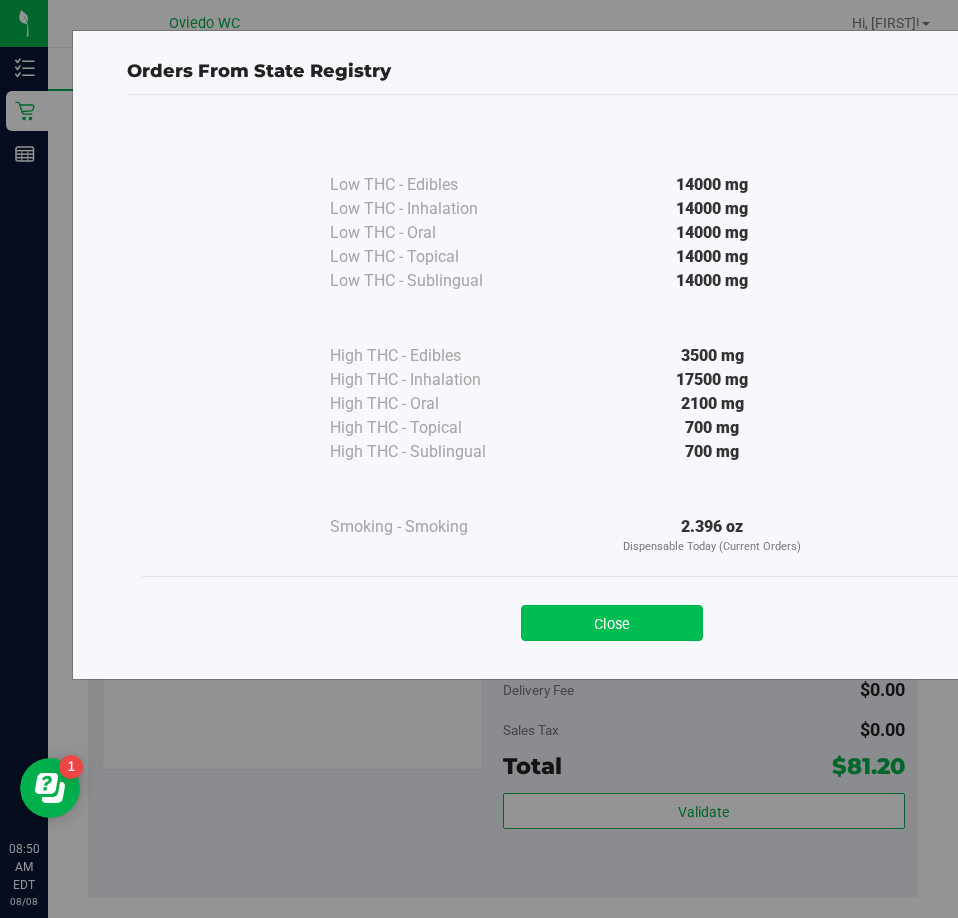 click on "Close" at bounding box center (612, 623) 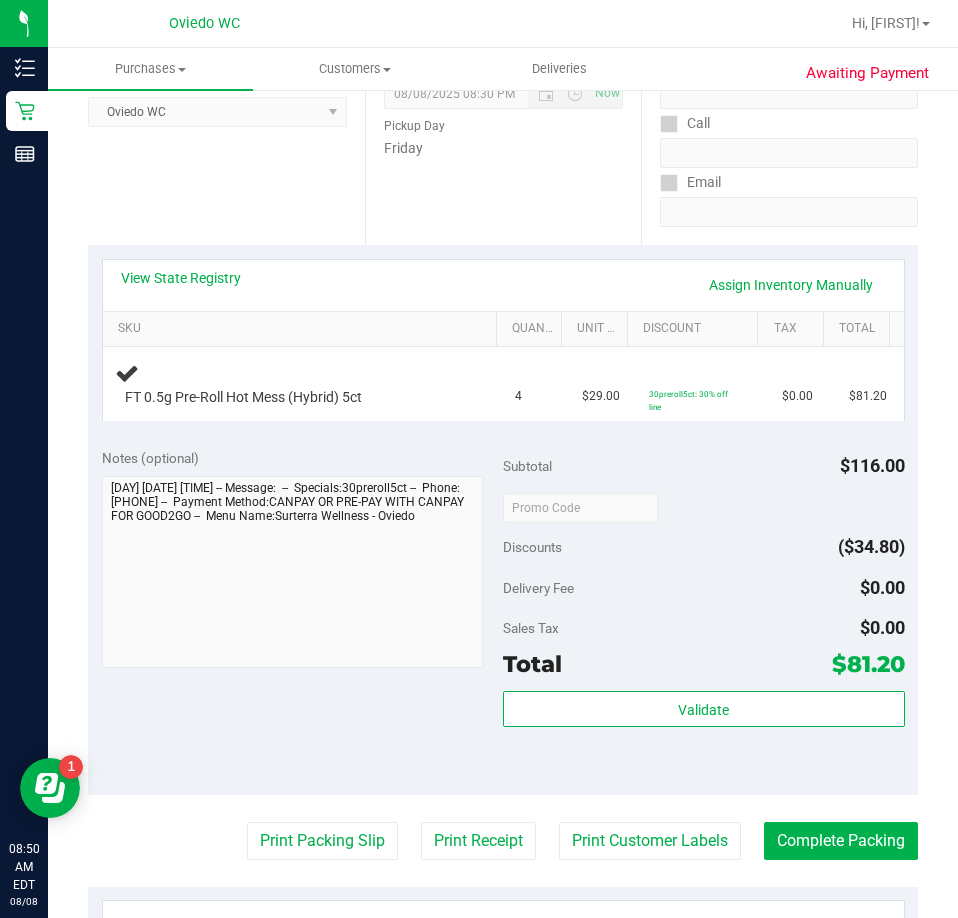 scroll, scrollTop: 400, scrollLeft: 0, axis: vertical 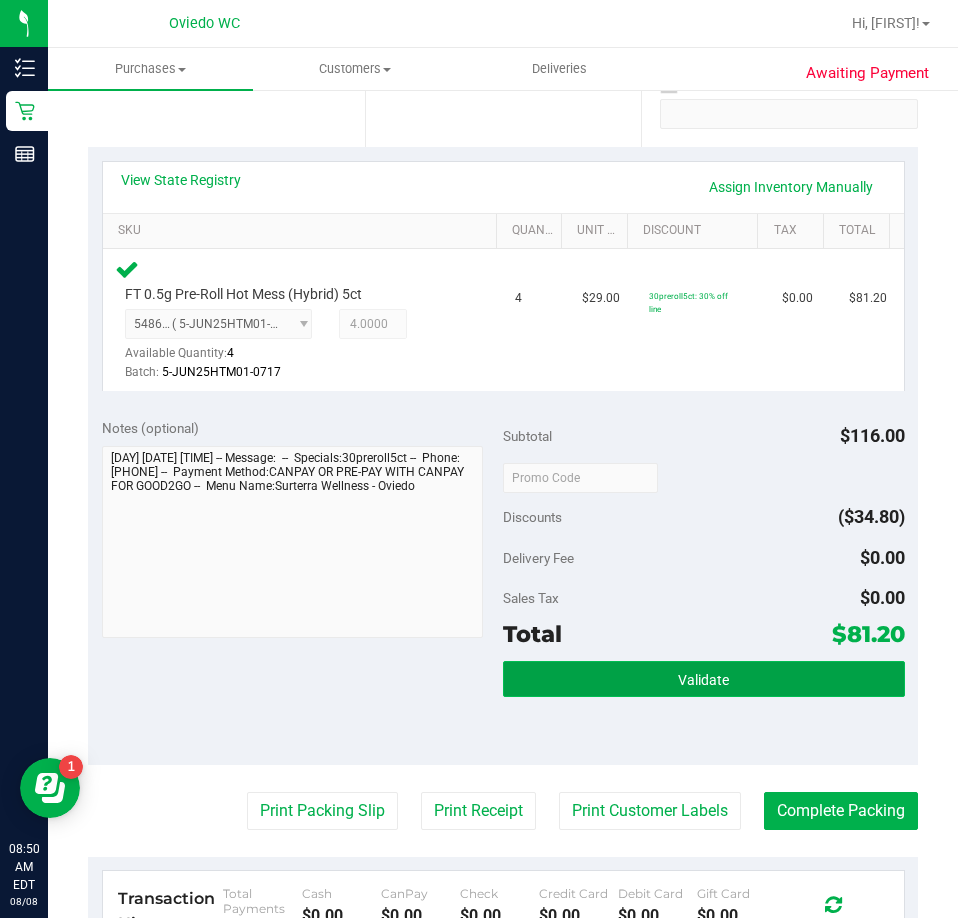 click on "Validate" at bounding box center (703, 680) 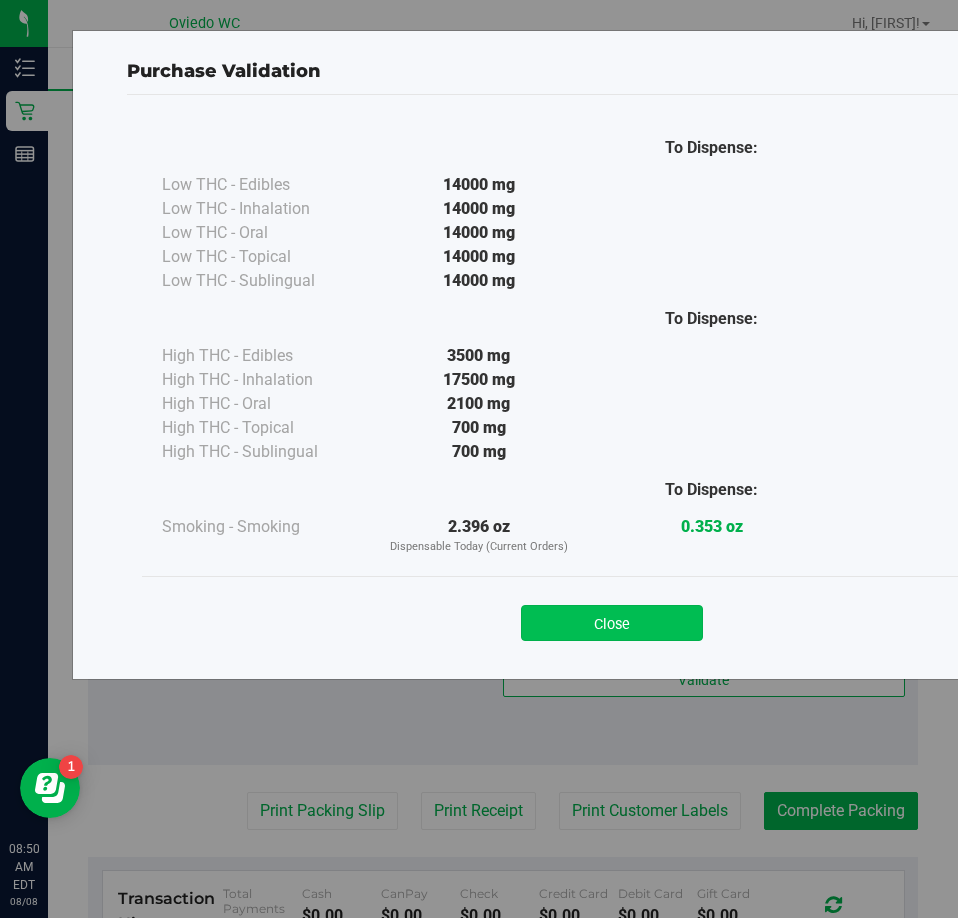 click on "Close" at bounding box center (612, 623) 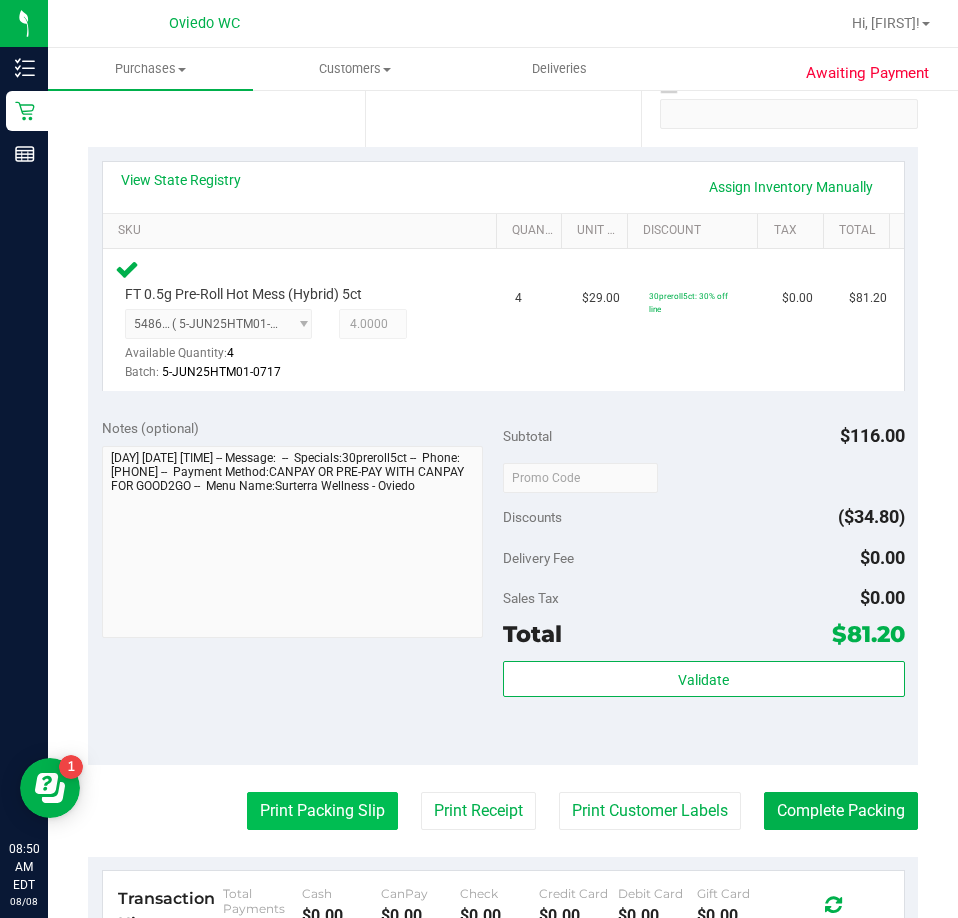 click on "Print Packing Slip" at bounding box center [322, 811] 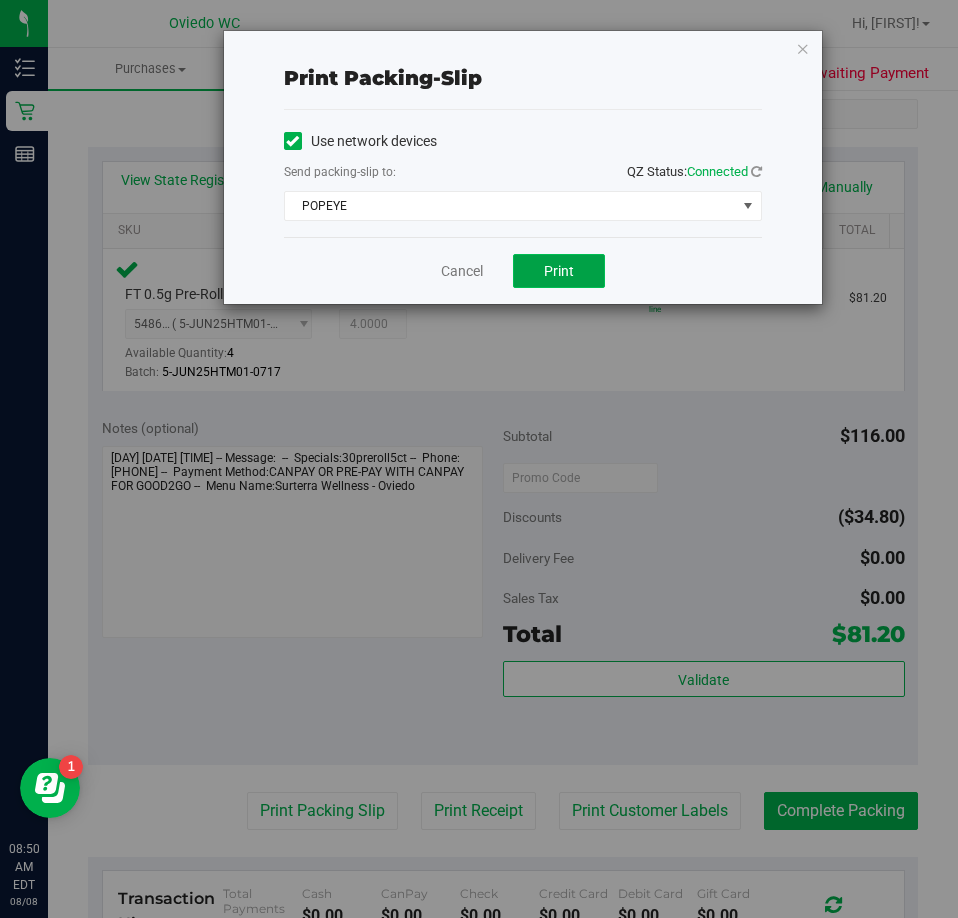 click on "Print" at bounding box center [559, 271] 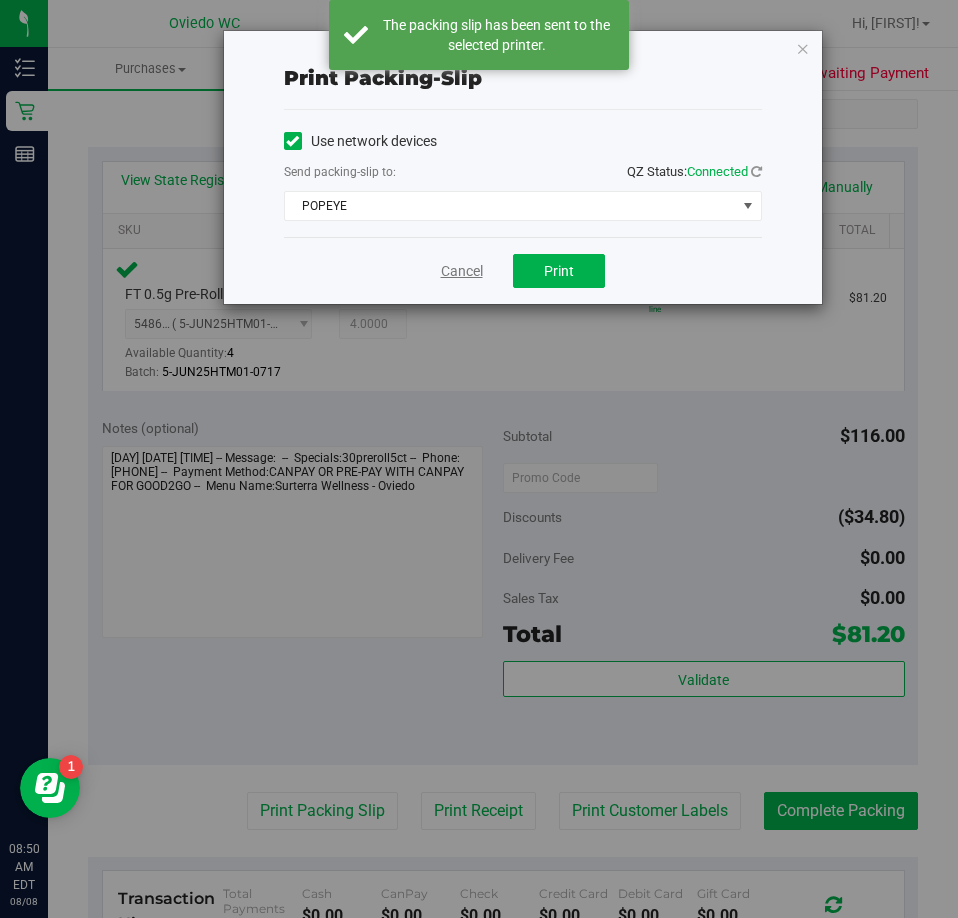 click on "Cancel" at bounding box center (462, 271) 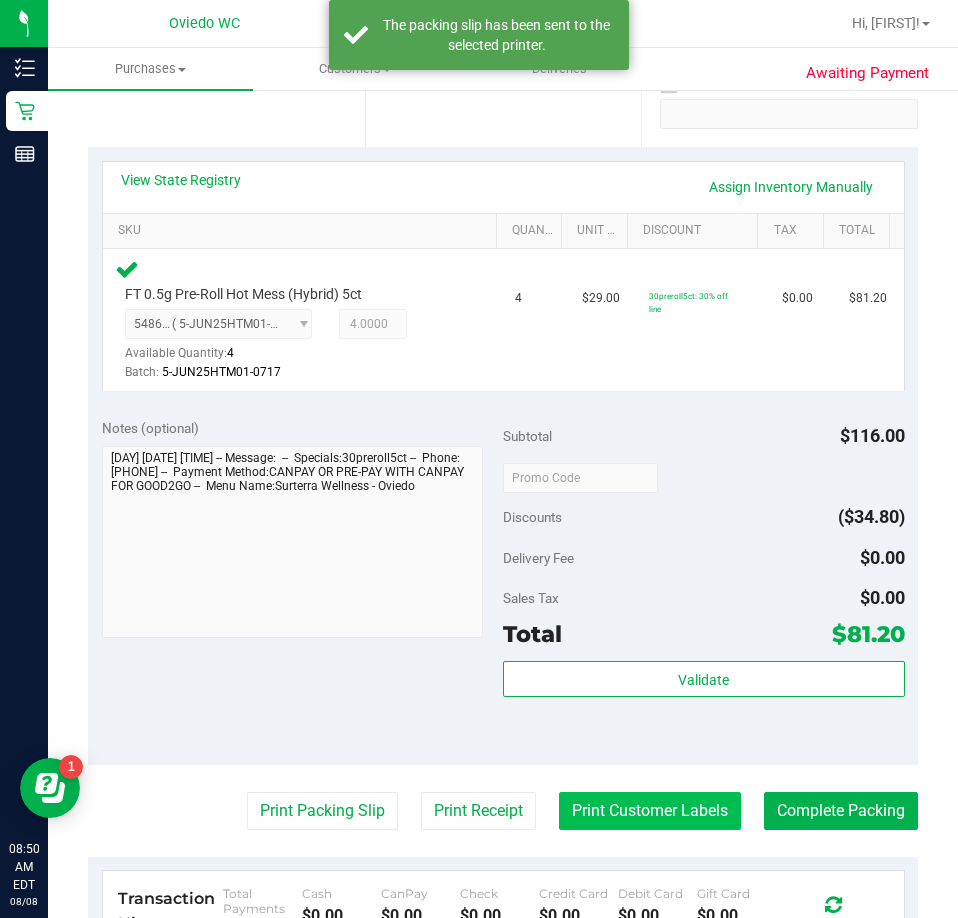 click on "Print Customer Labels" at bounding box center (650, 811) 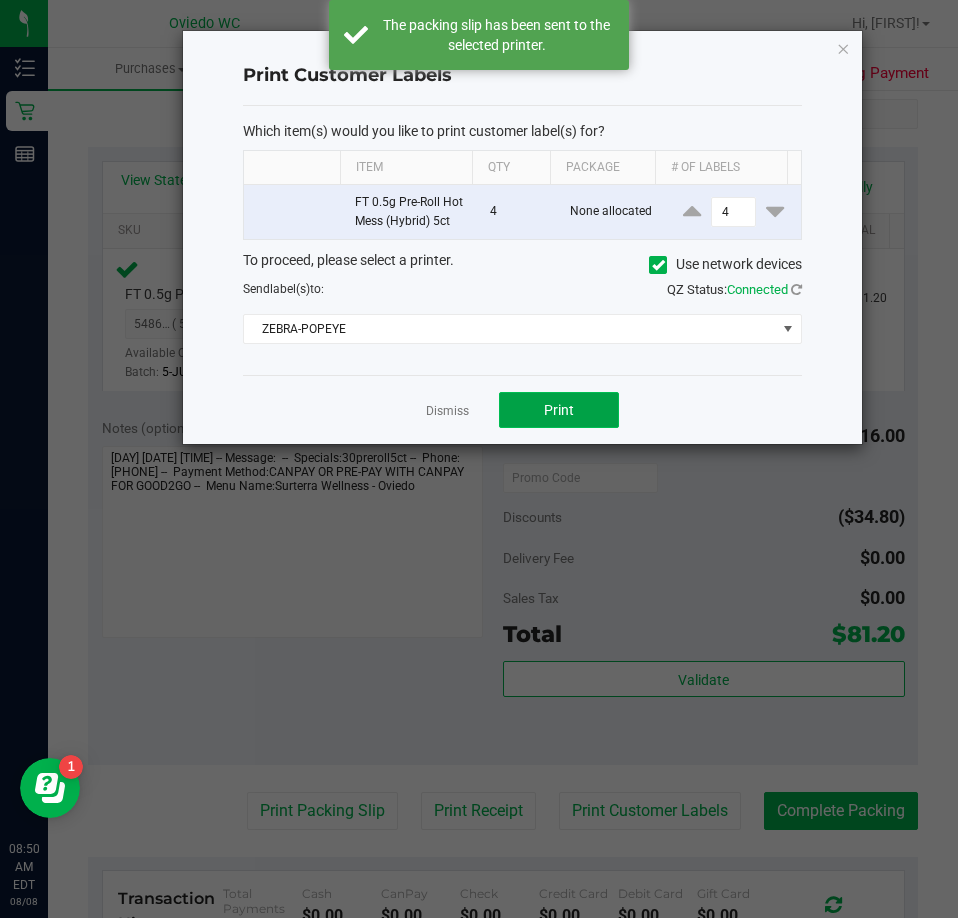 click on "Print" 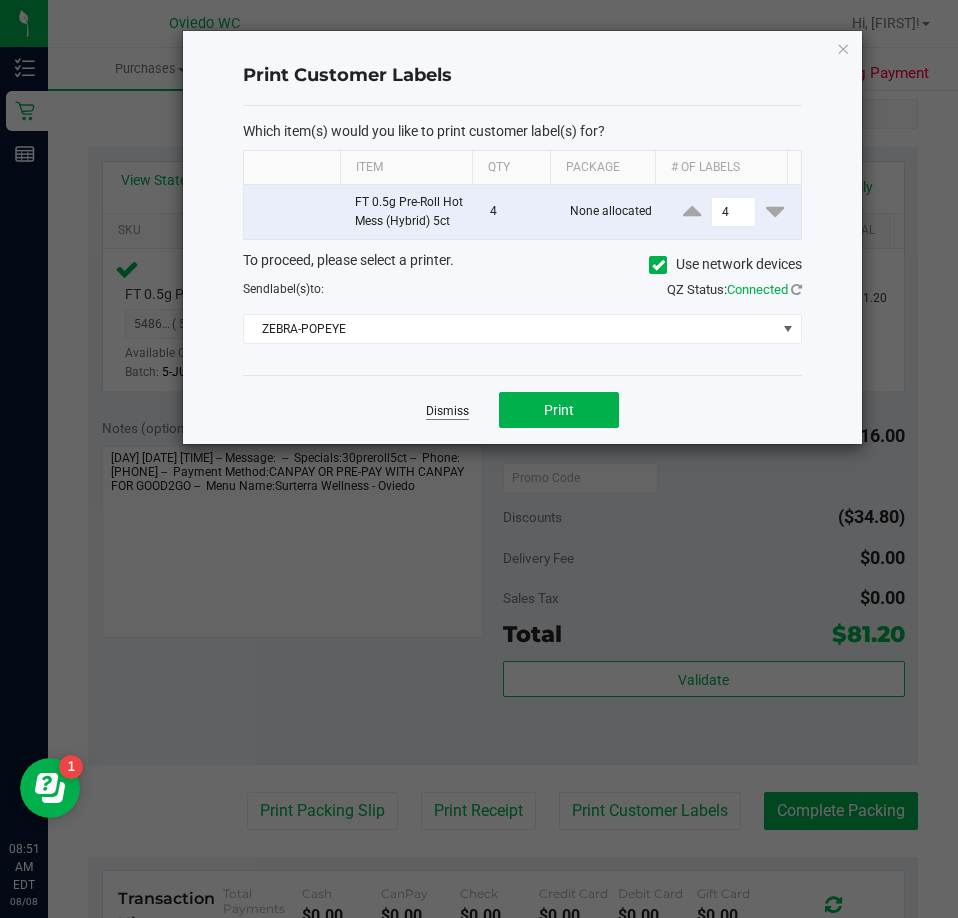click on "Dismiss" 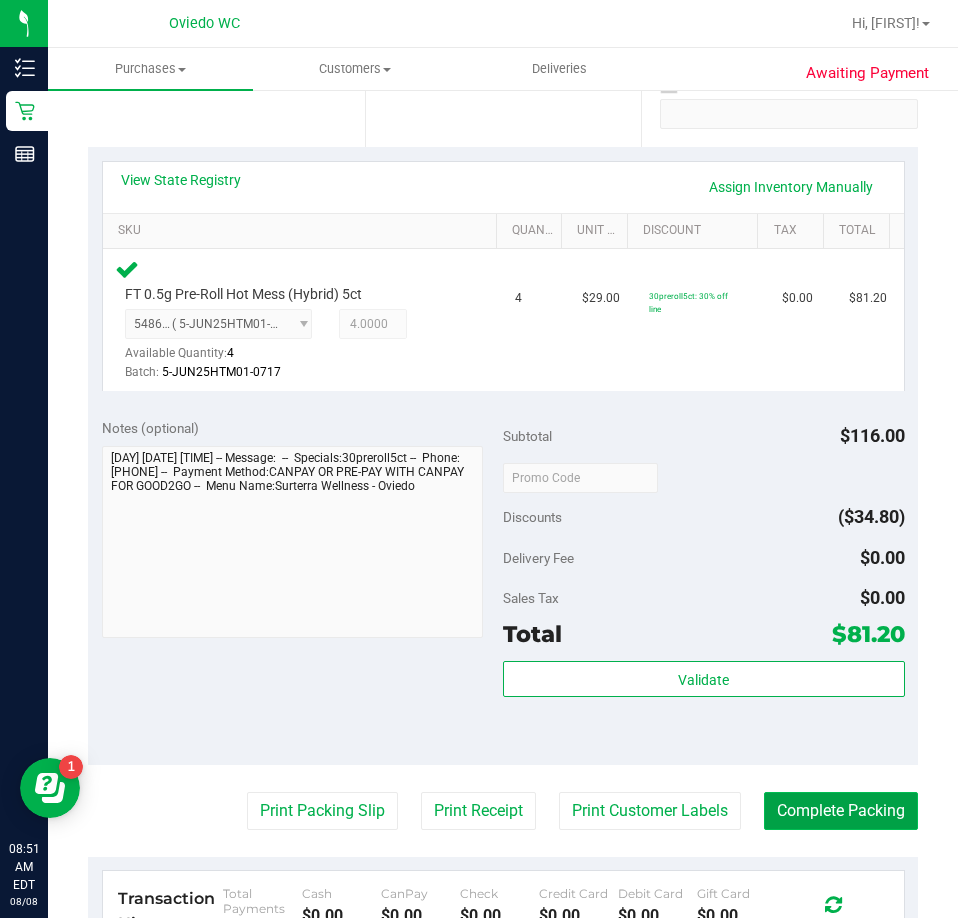 click on "Complete Packing" at bounding box center (841, 811) 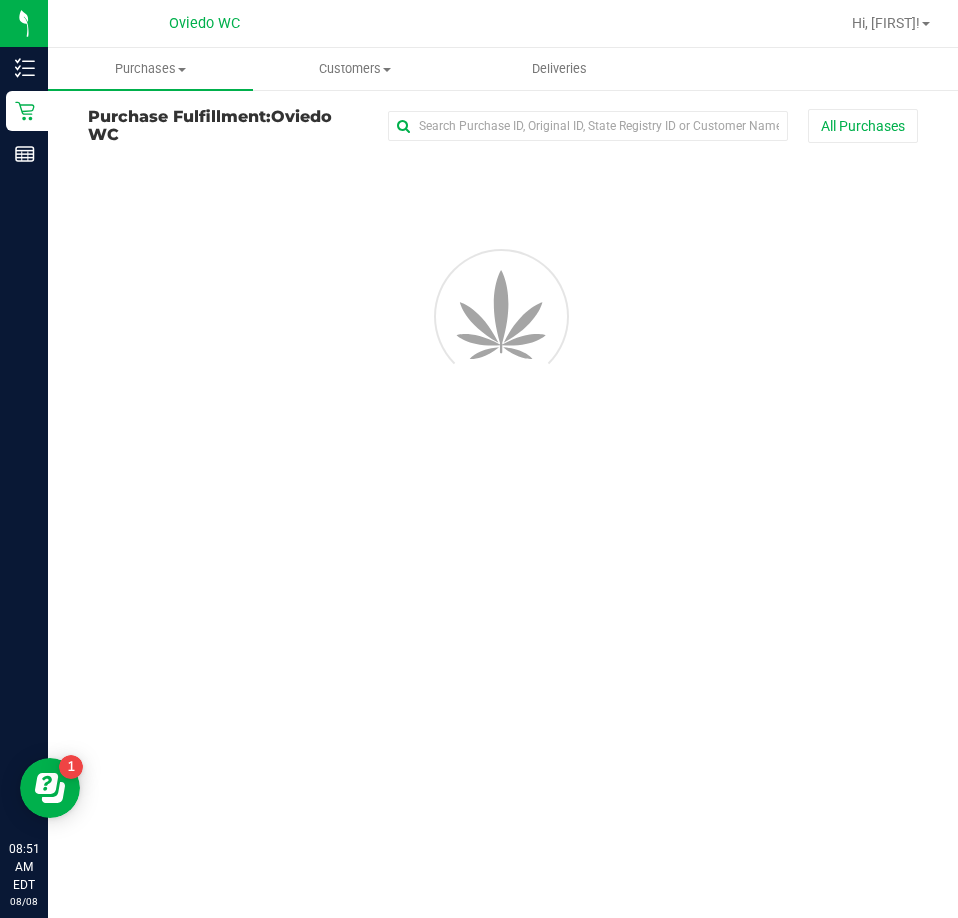 scroll, scrollTop: 0, scrollLeft: 0, axis: both 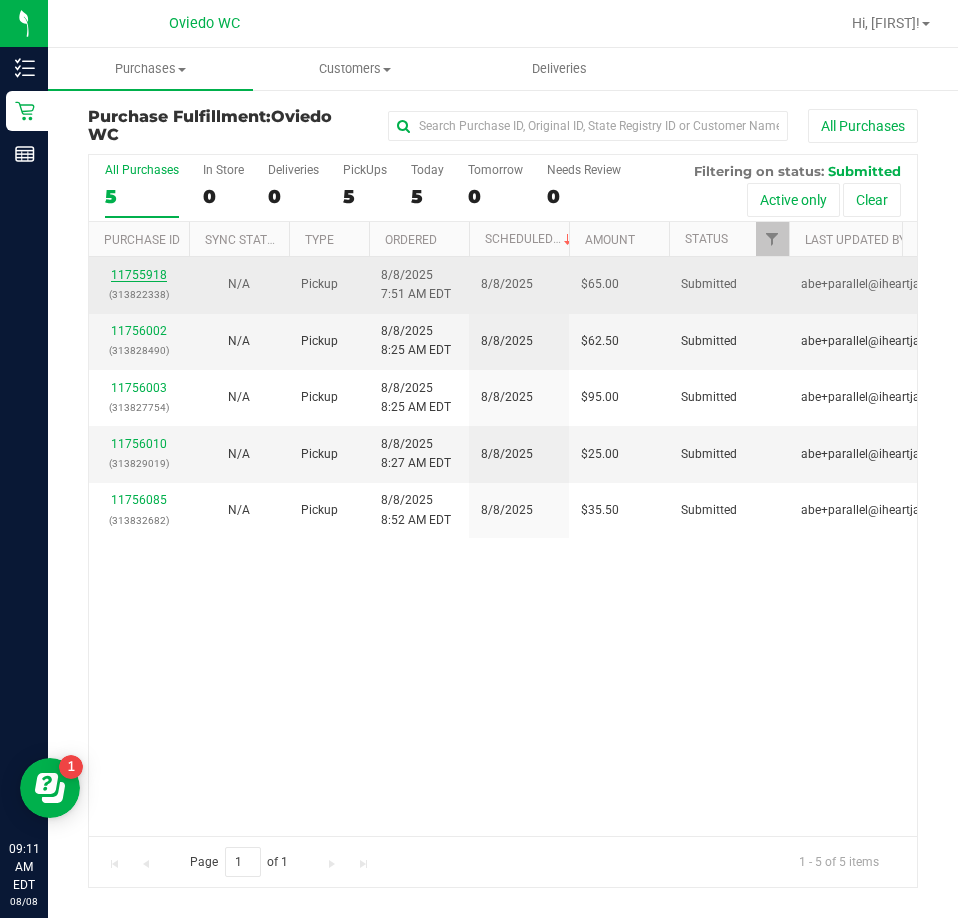 click on "11755918" at bounding box center [139, 275] 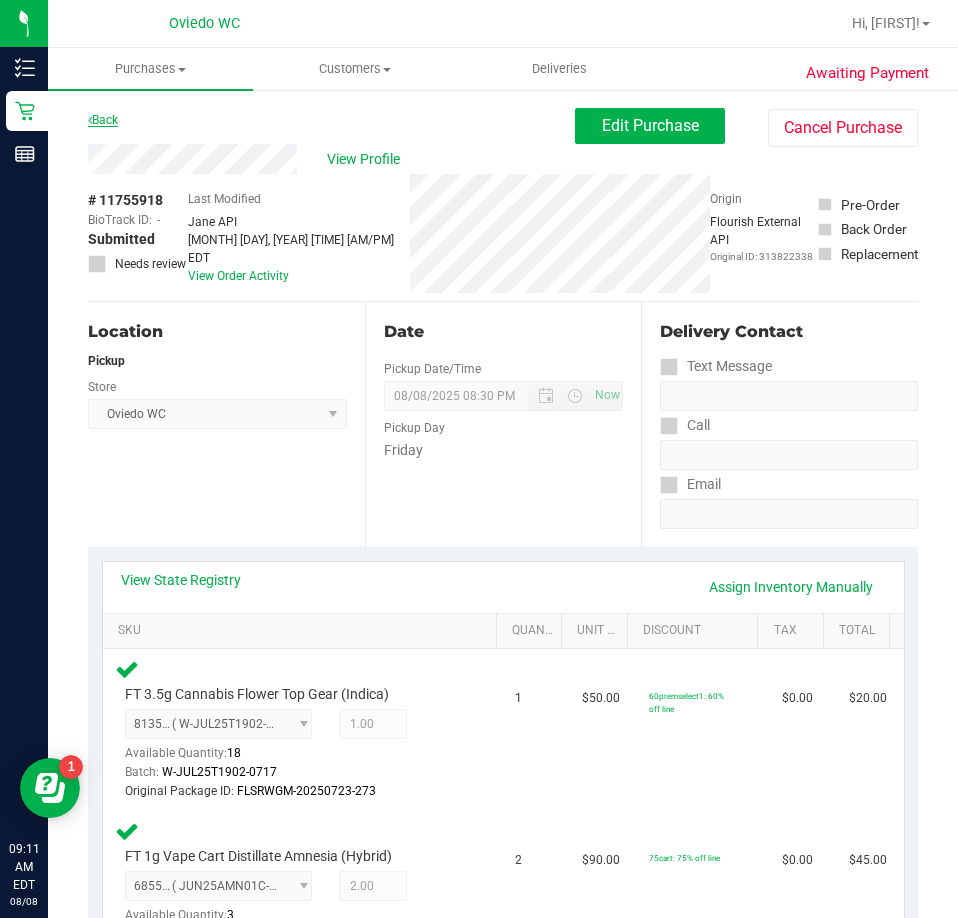 click on "Back" at bounding box center (103, 120) 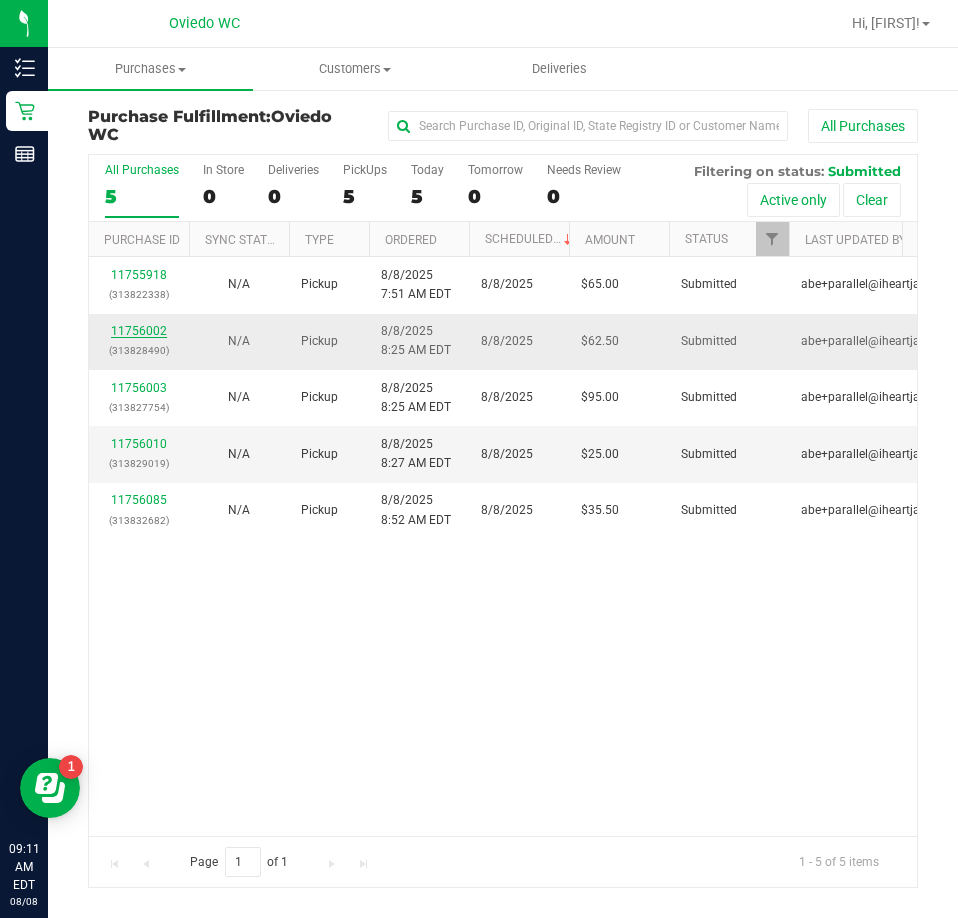 click on "11756002" at bounding box center (139, 331) 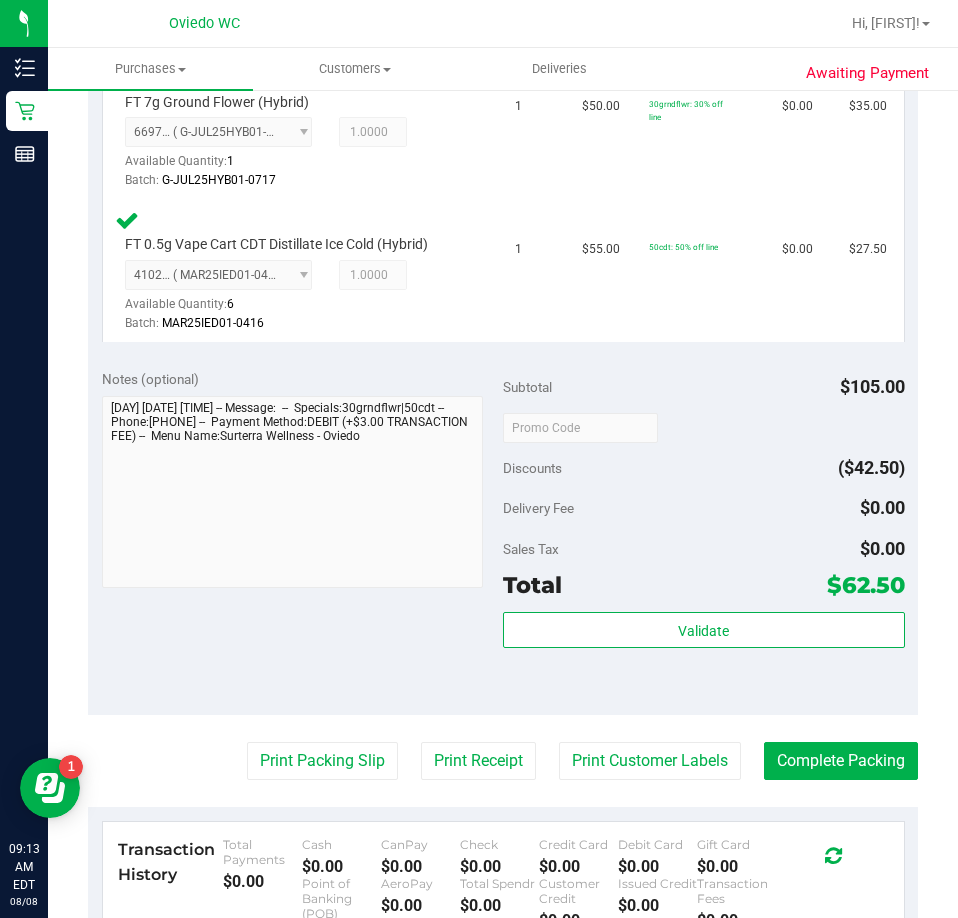 scroll, scrollTop: 600, scrollLeft: 0, axis: vertical 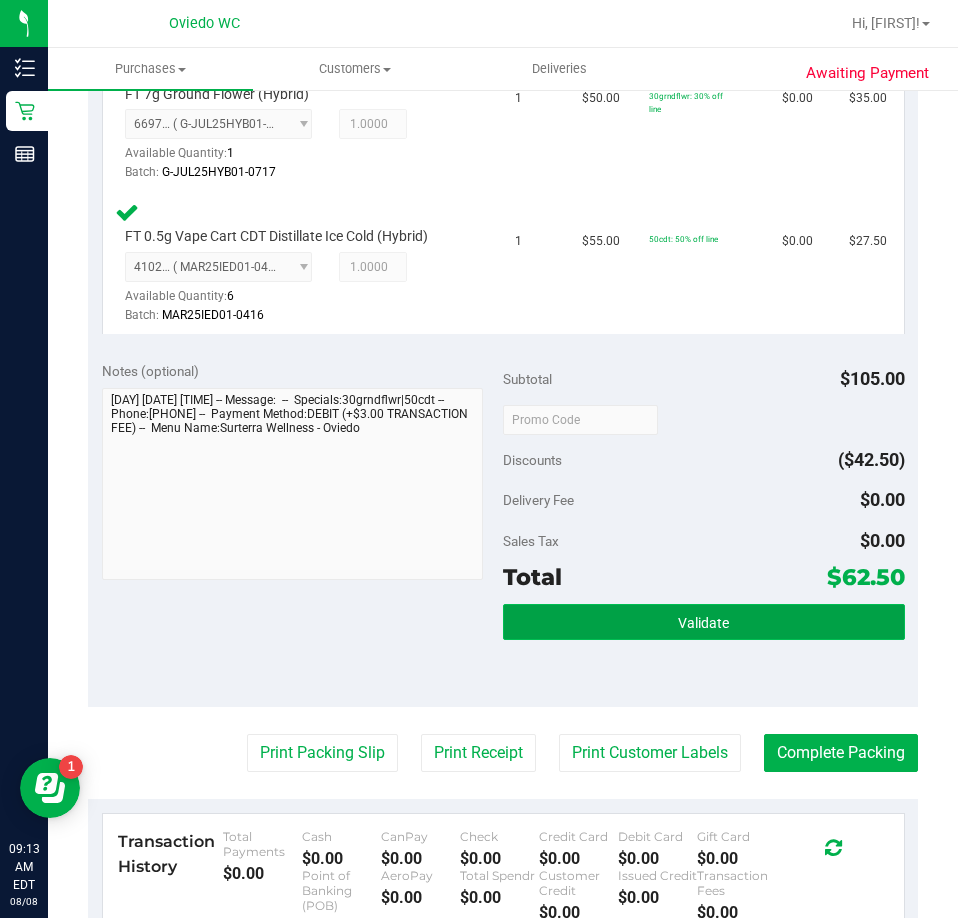 click on "Validate" at bounding box center [704, 622] 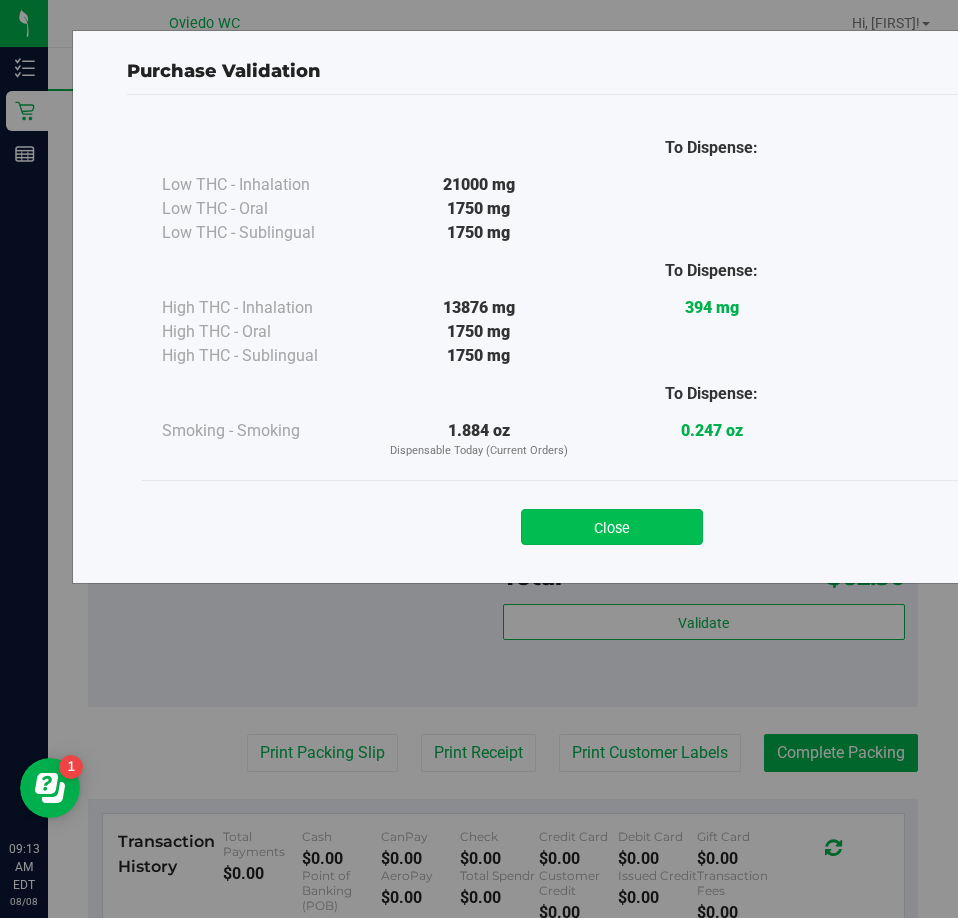 click on "Close" at bounding box center [612, 527] 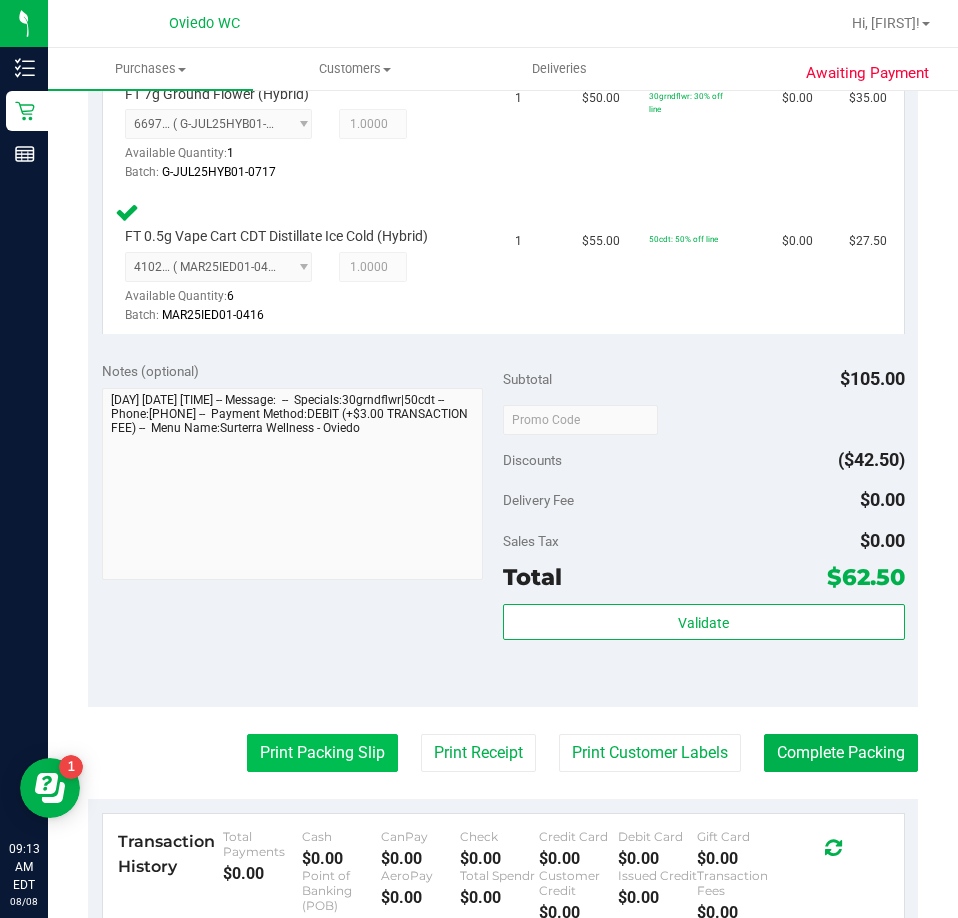 click on "Print Packing Slip" at bounding box center (322, 753) 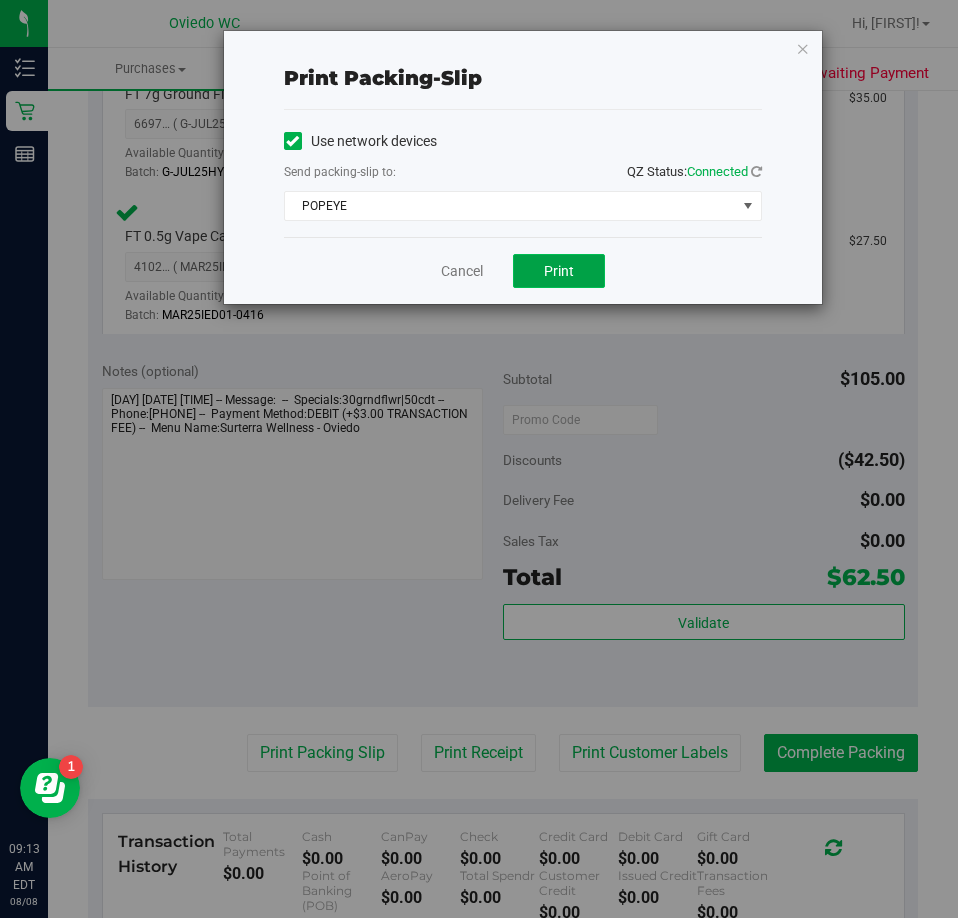 click on "Print" at bounding box center [559, 271] 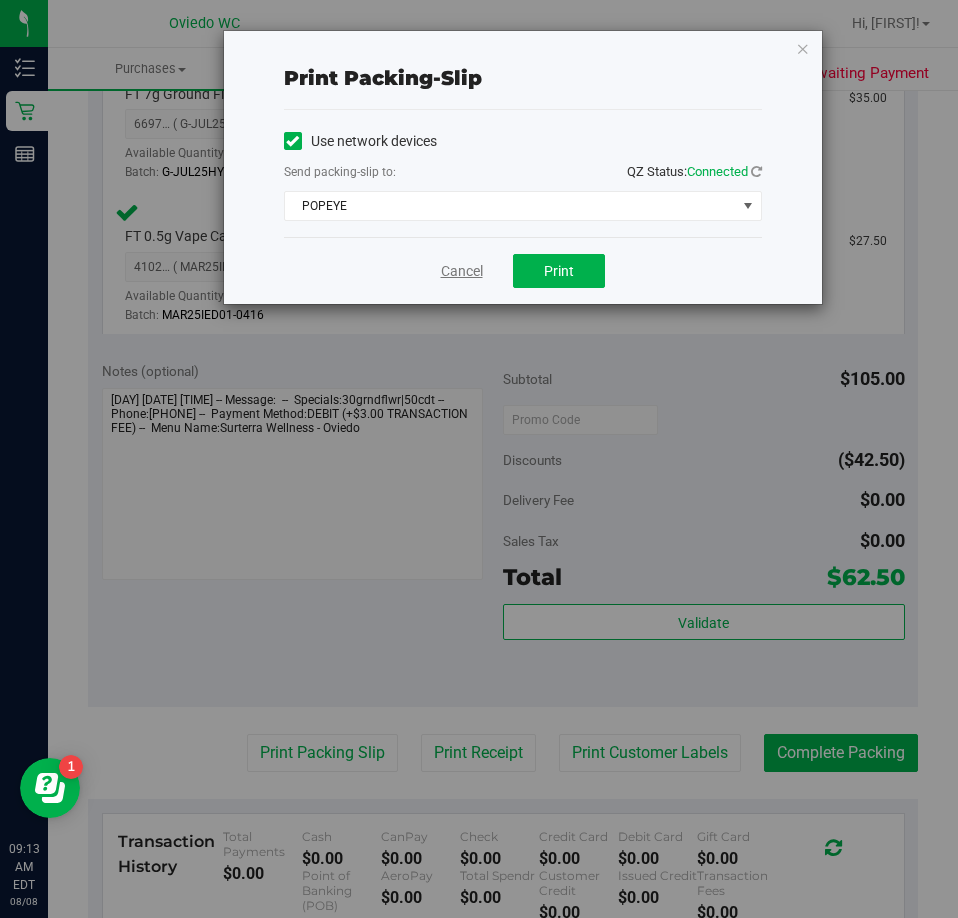 click on "Cancel" at bounding box center [462, 271] 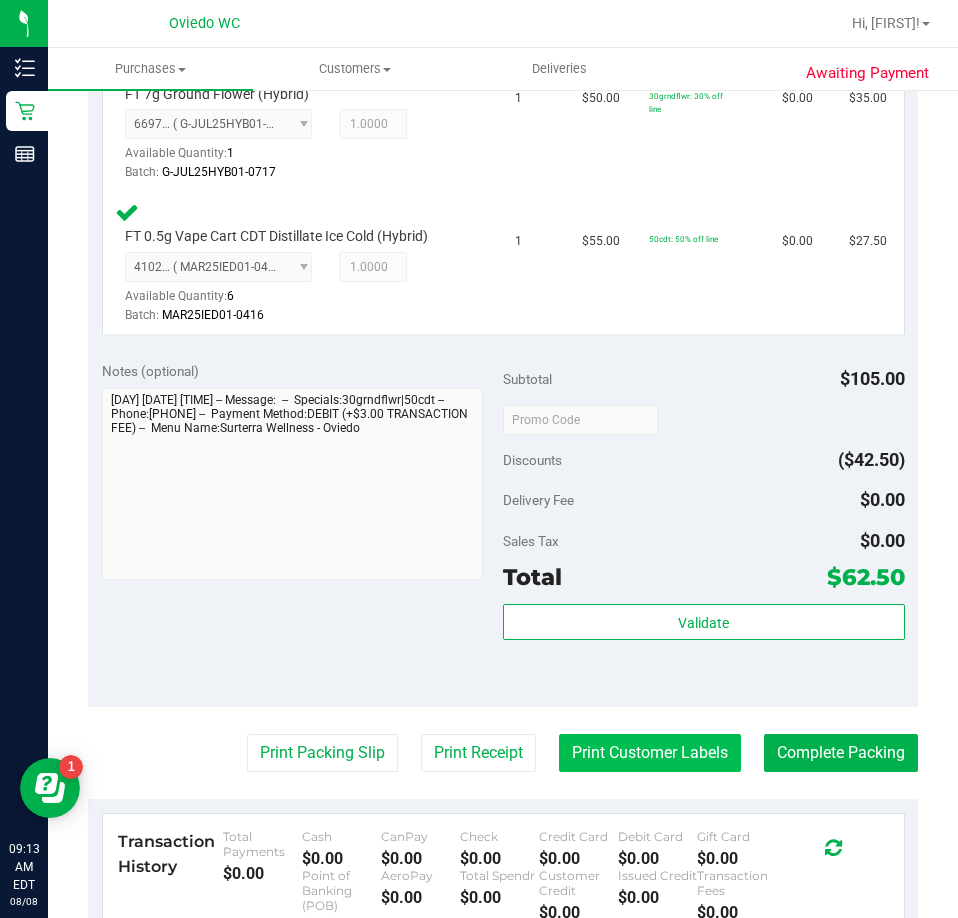 click on "Print Customer Labels" at bounding box center [650, 753] 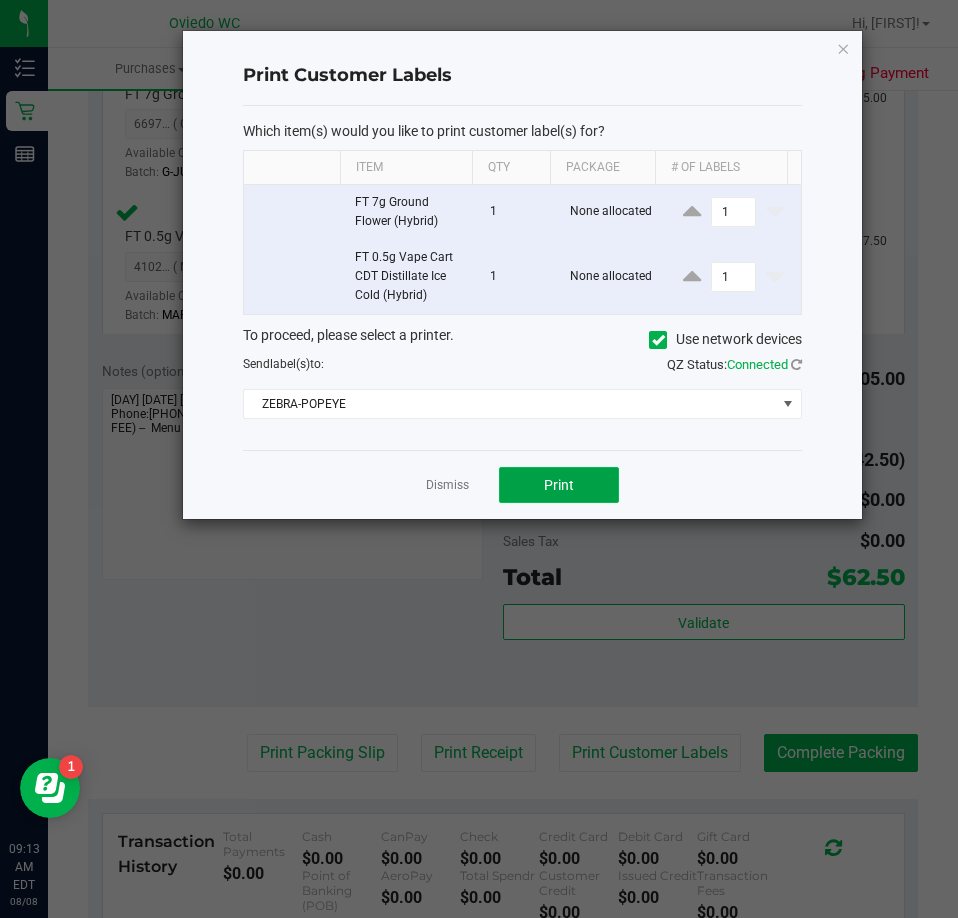 click on "Print" 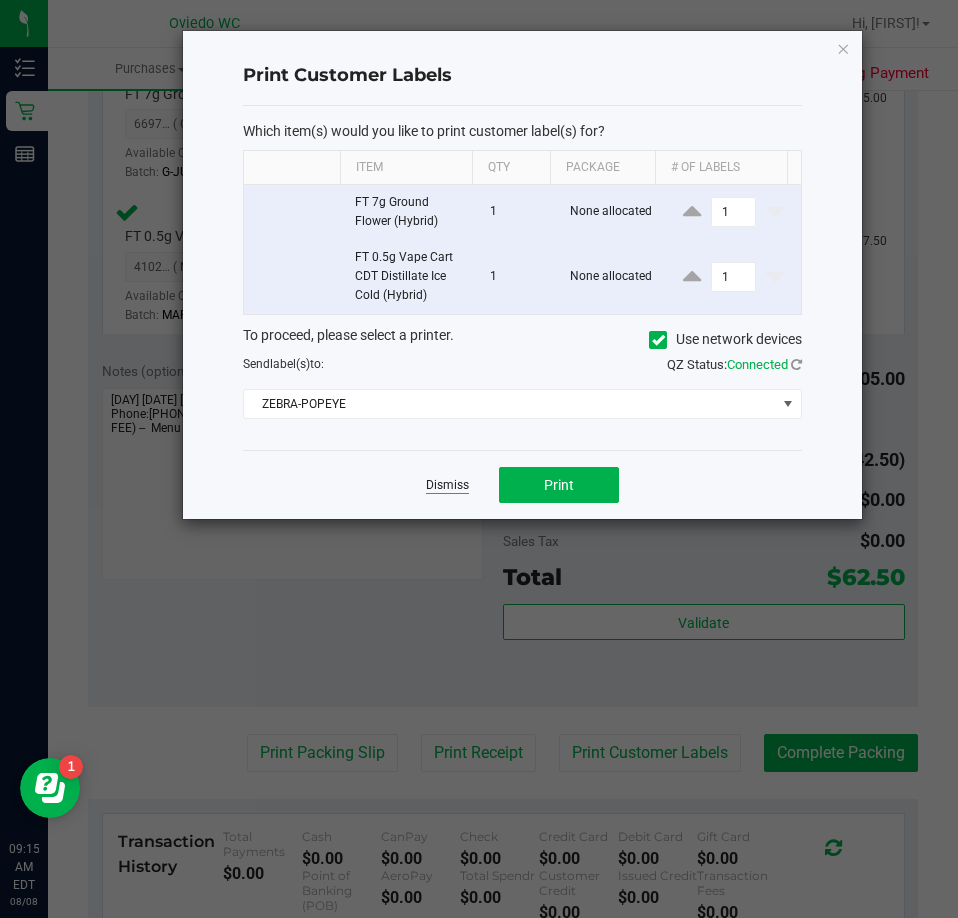click on "Dismiss" 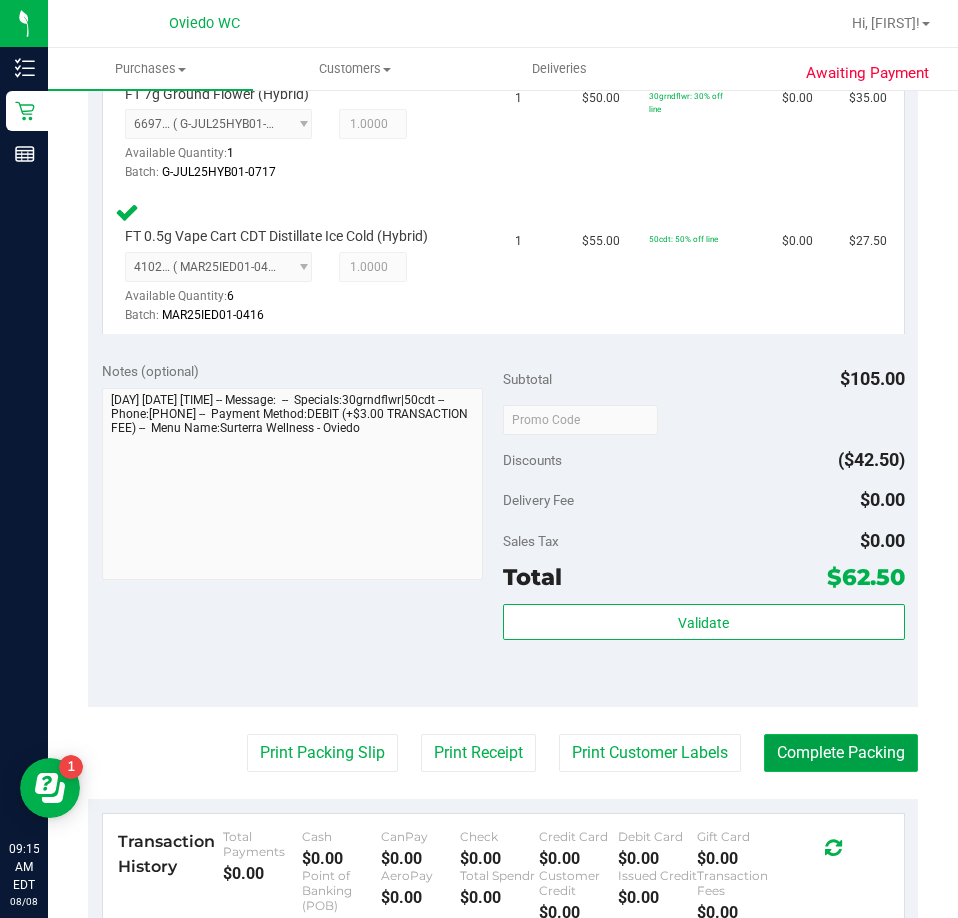 click on "Complete Packing" at bounding box center [841, 753] 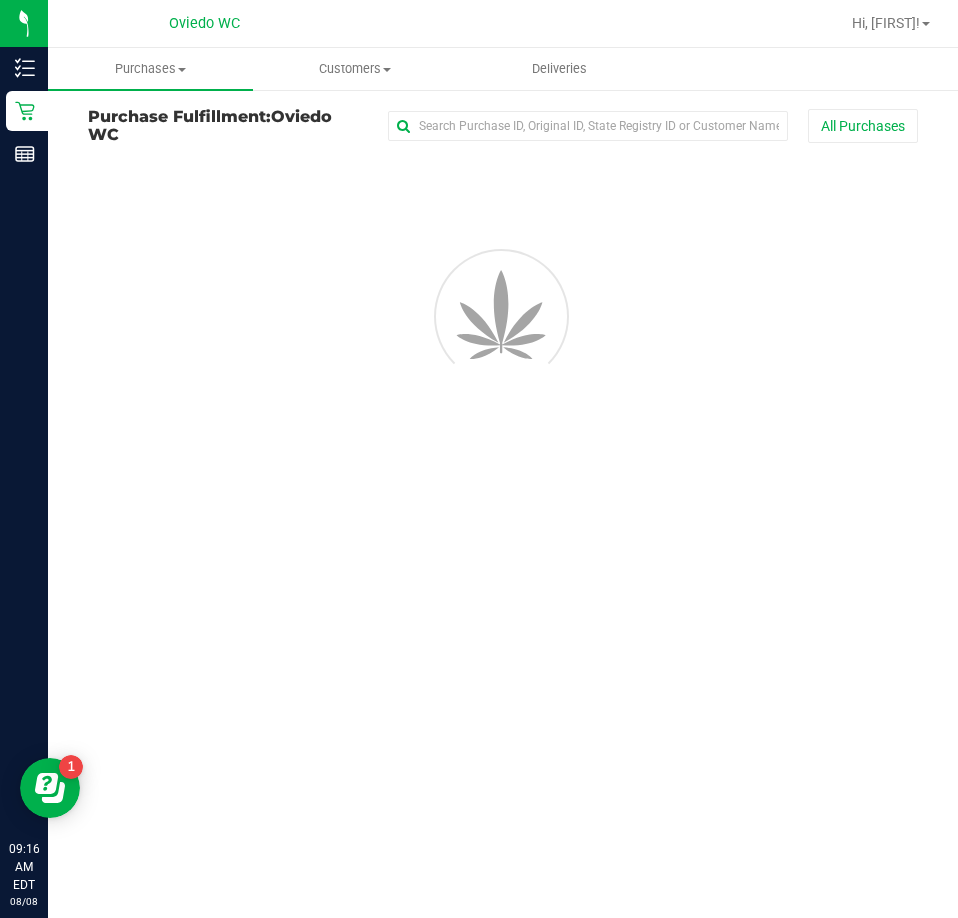 scroll, scrollTop: 0, scrollLeft: 0, axis: both 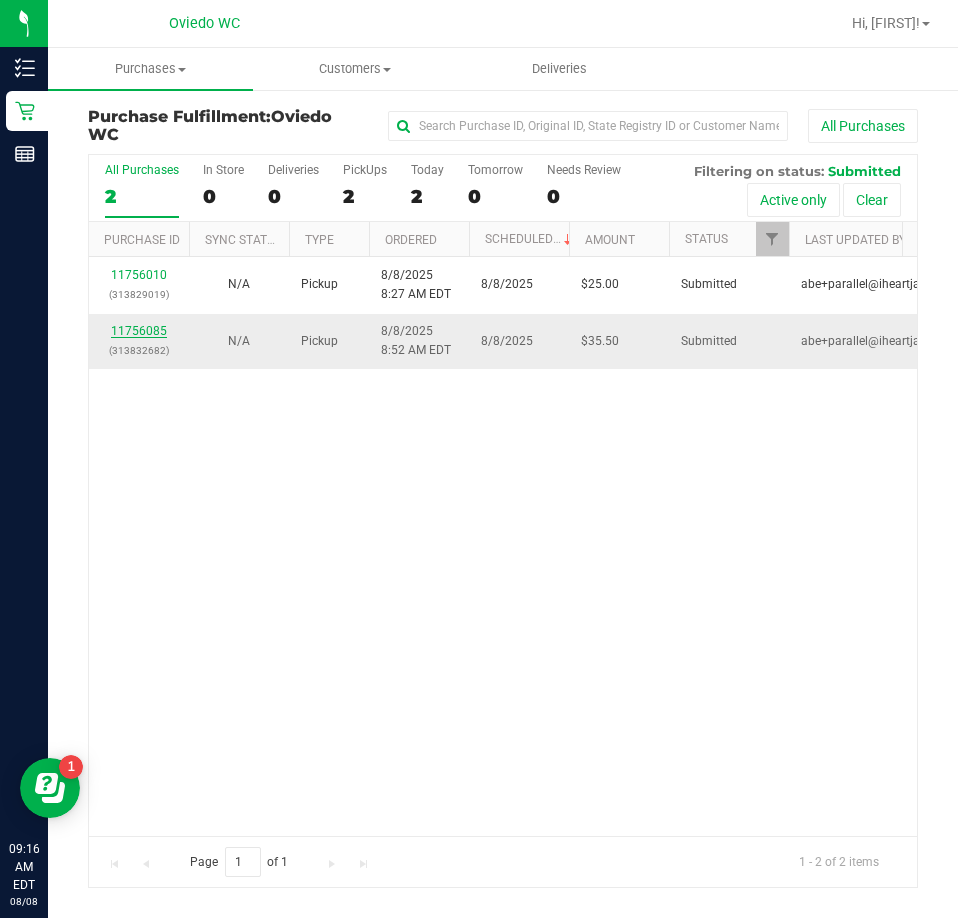 click on "11756085" at bounding box center (139, 331) 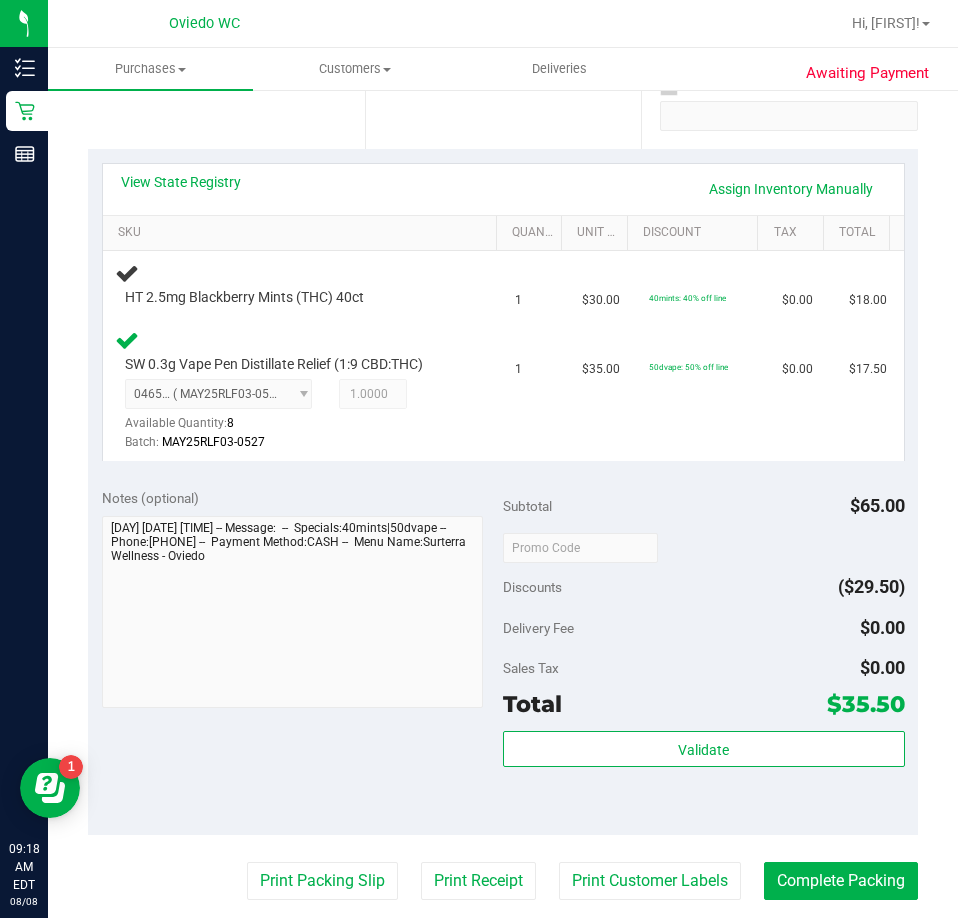 scroll, scrollTop: 400, scrollLeft: 0, axis: vertical 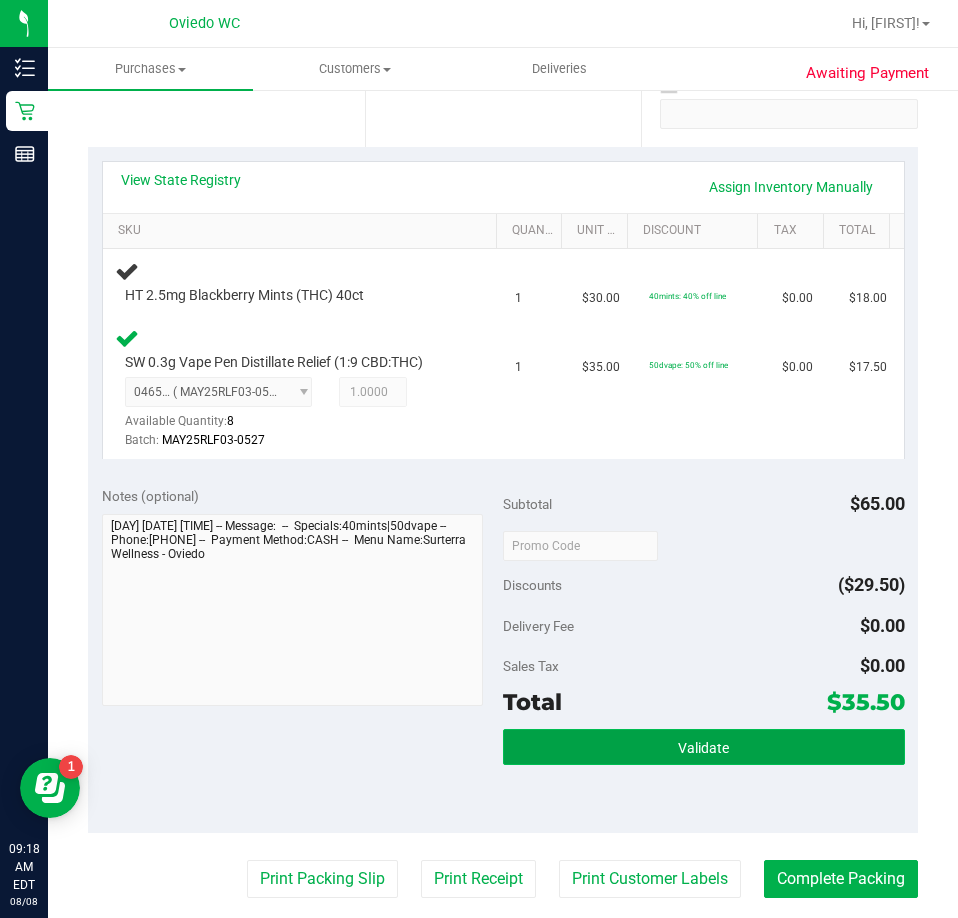 click on "Validate" at bounding box center (704, 747) 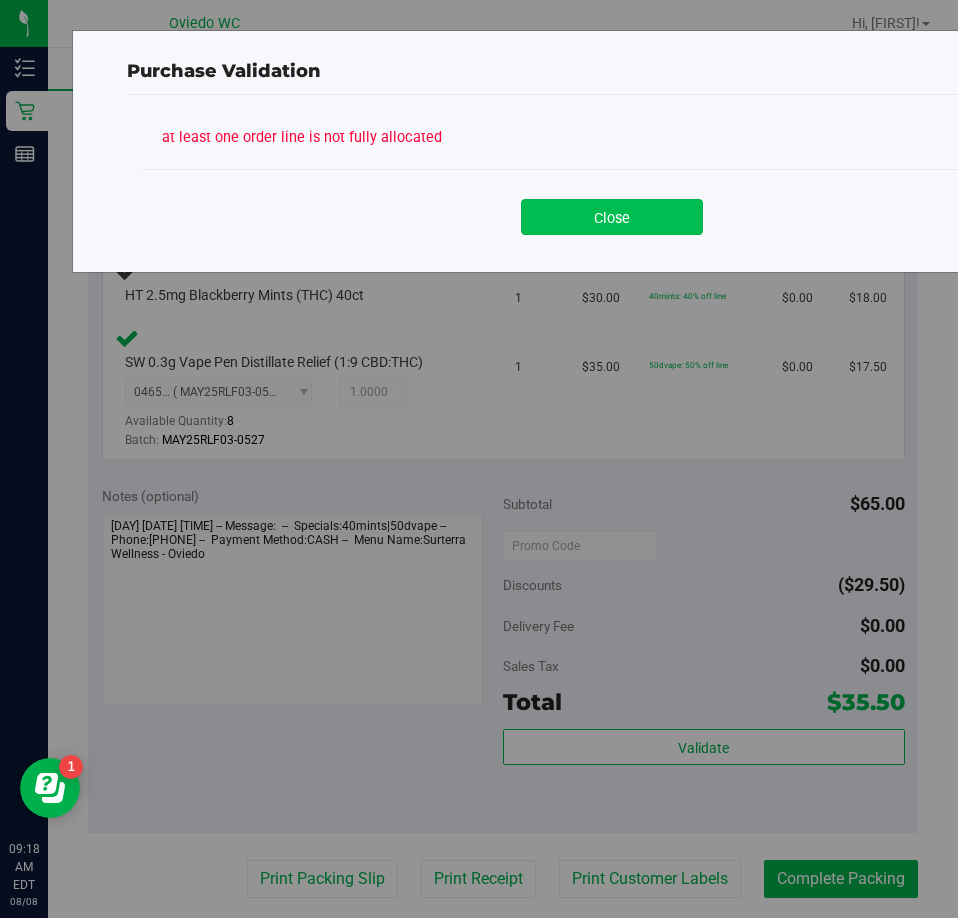 click on "Close" at bounding box center (612, 217) 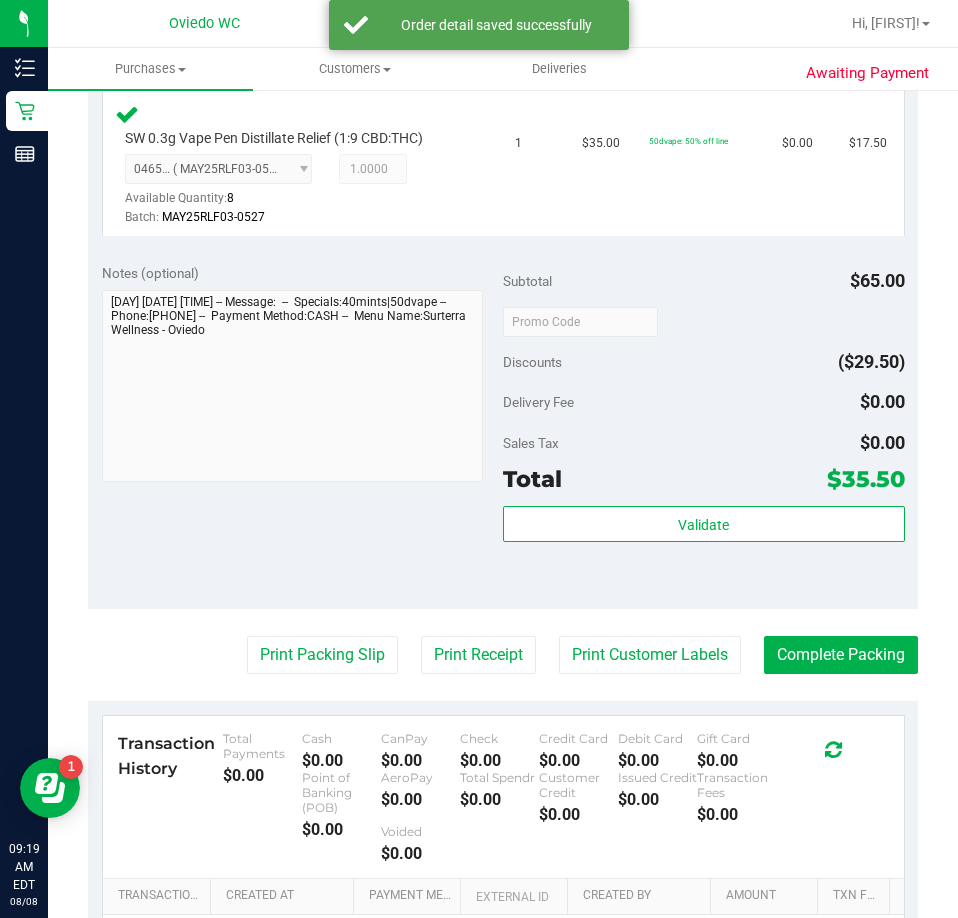 scroll, scrollTop: 700, scrollLeft: 0, axis: vertical 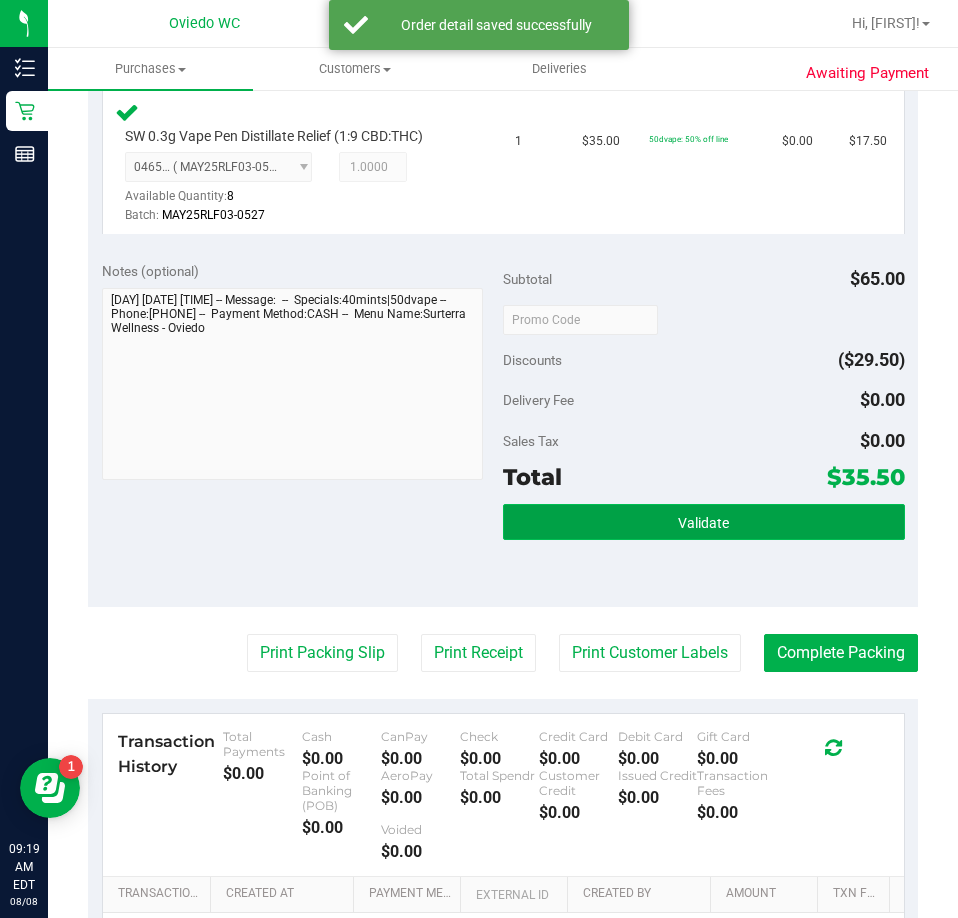 click on "Validate" at bounding box center (704, 522) 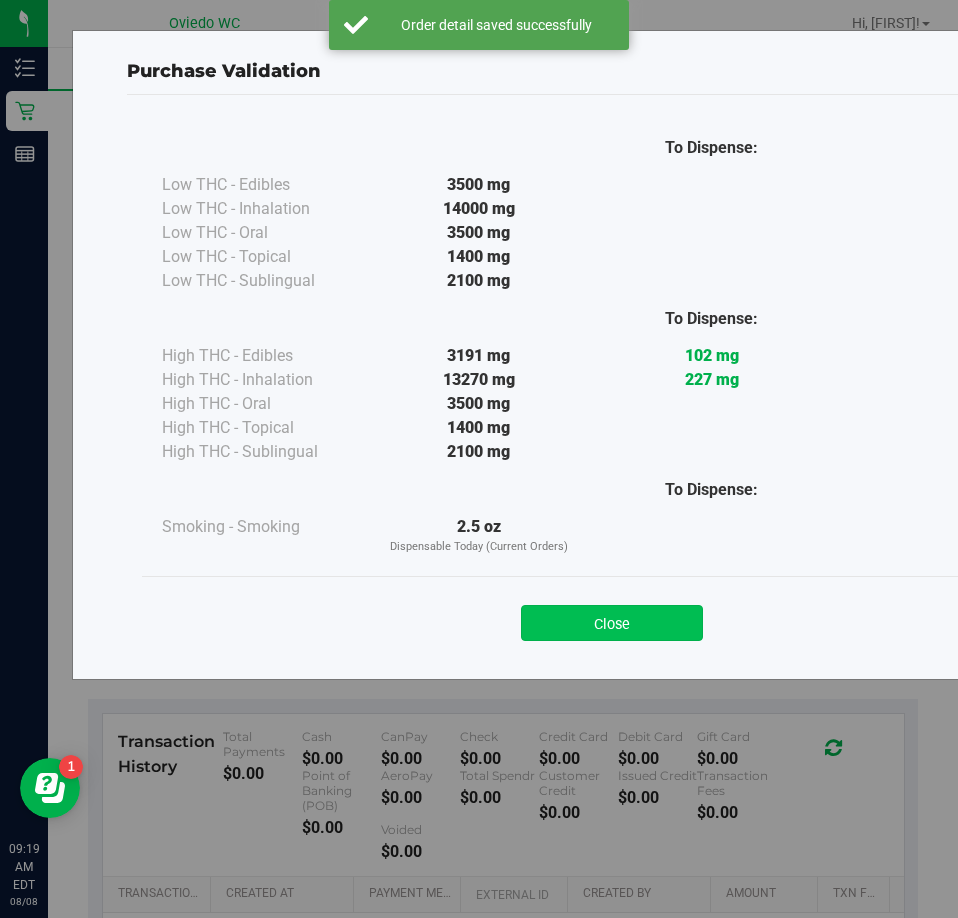 click on "Close" at bounding box center (612, 623) 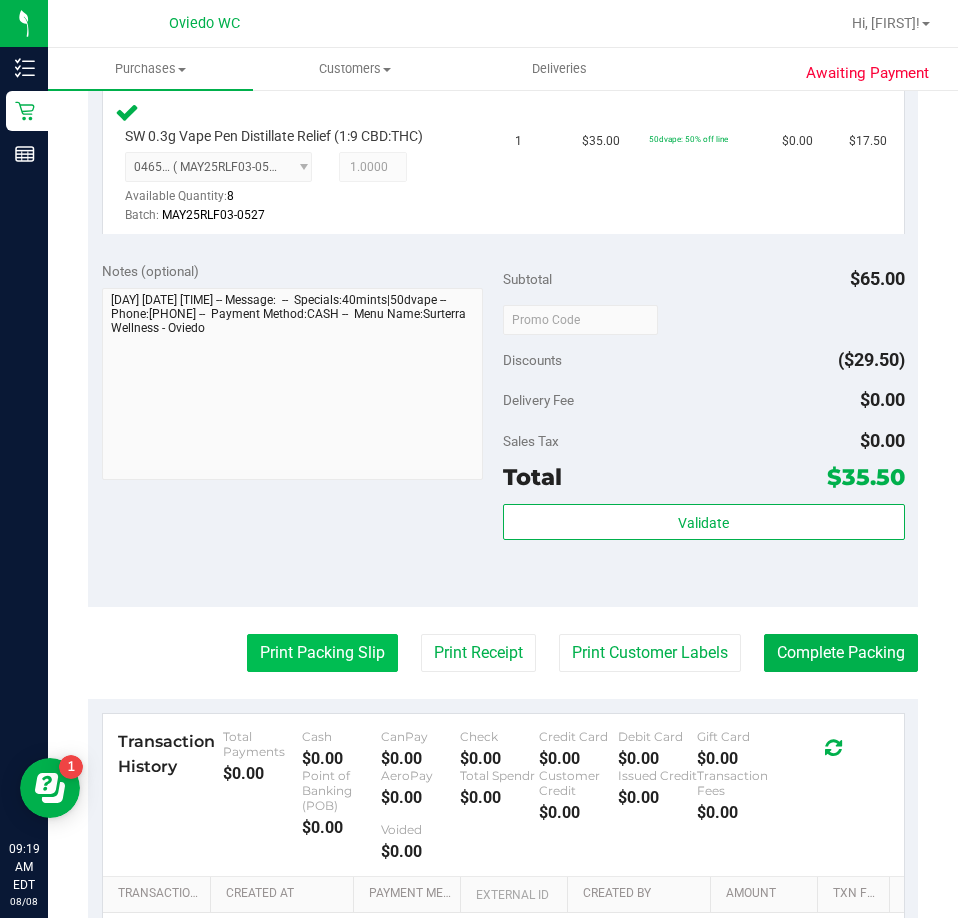 click on "Print Packing Slip" at bounding box center [322, 653] 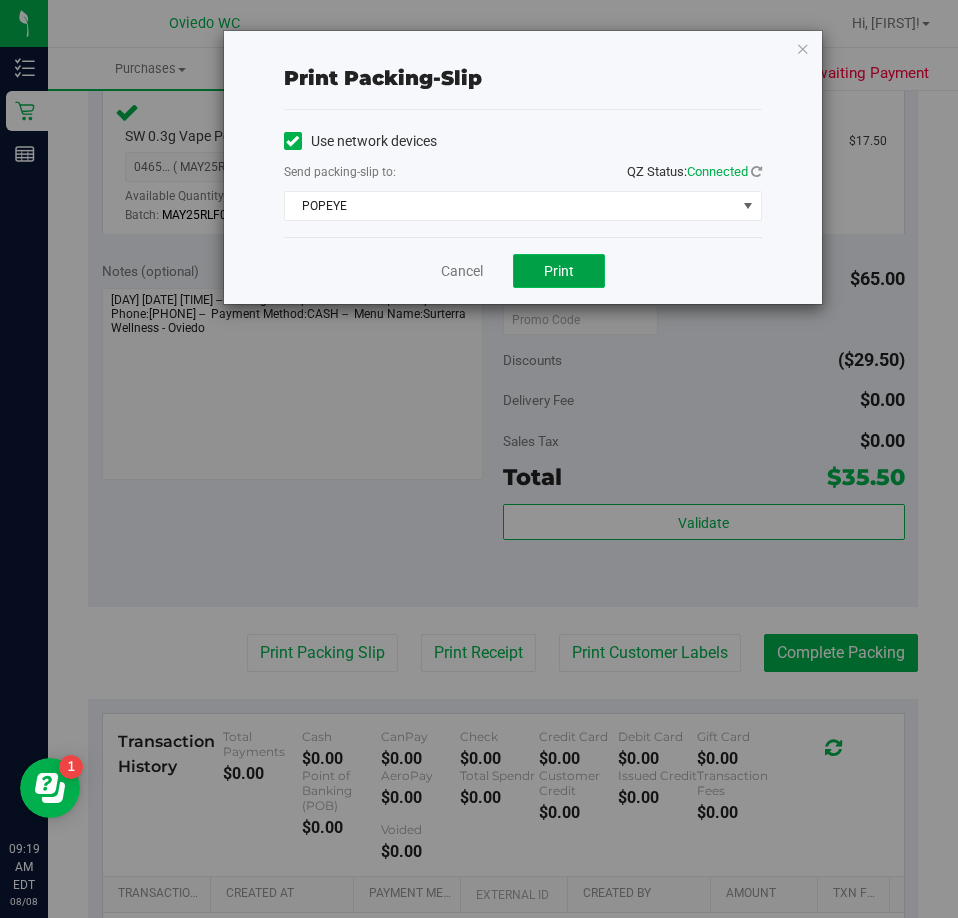 click on "Print" at bounding box center [559, 271] 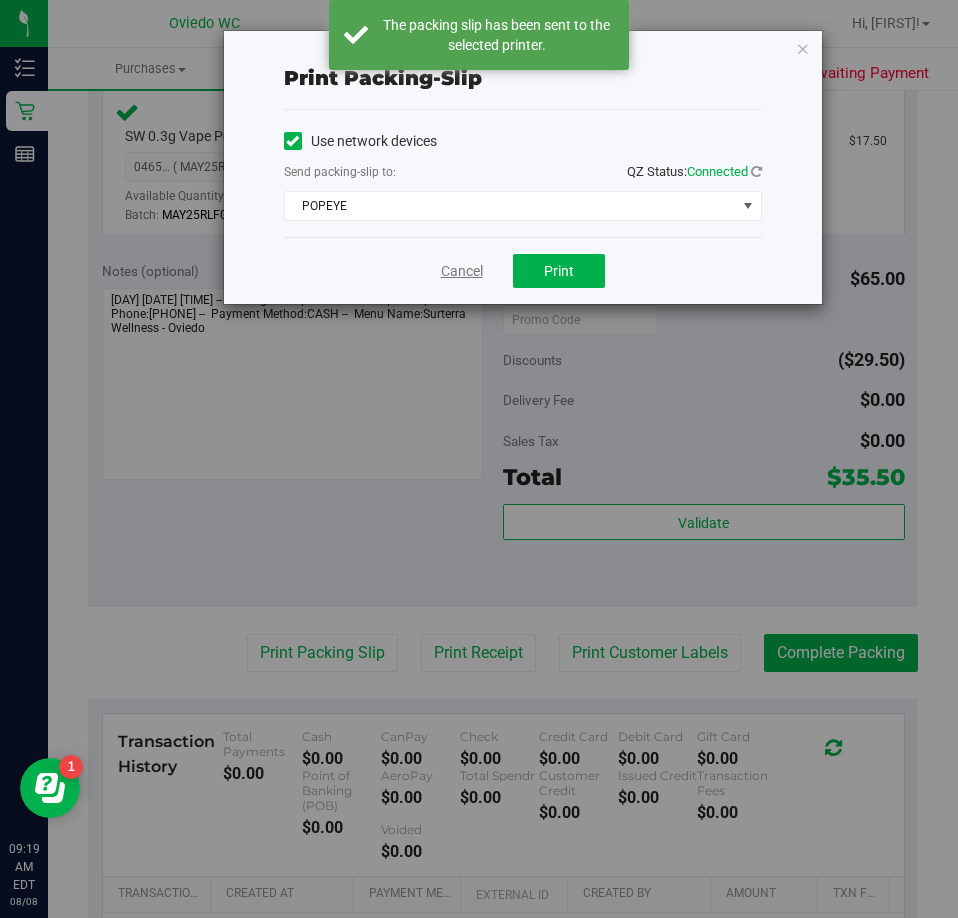 click on "Cancel" at bounding box center (462, 271) 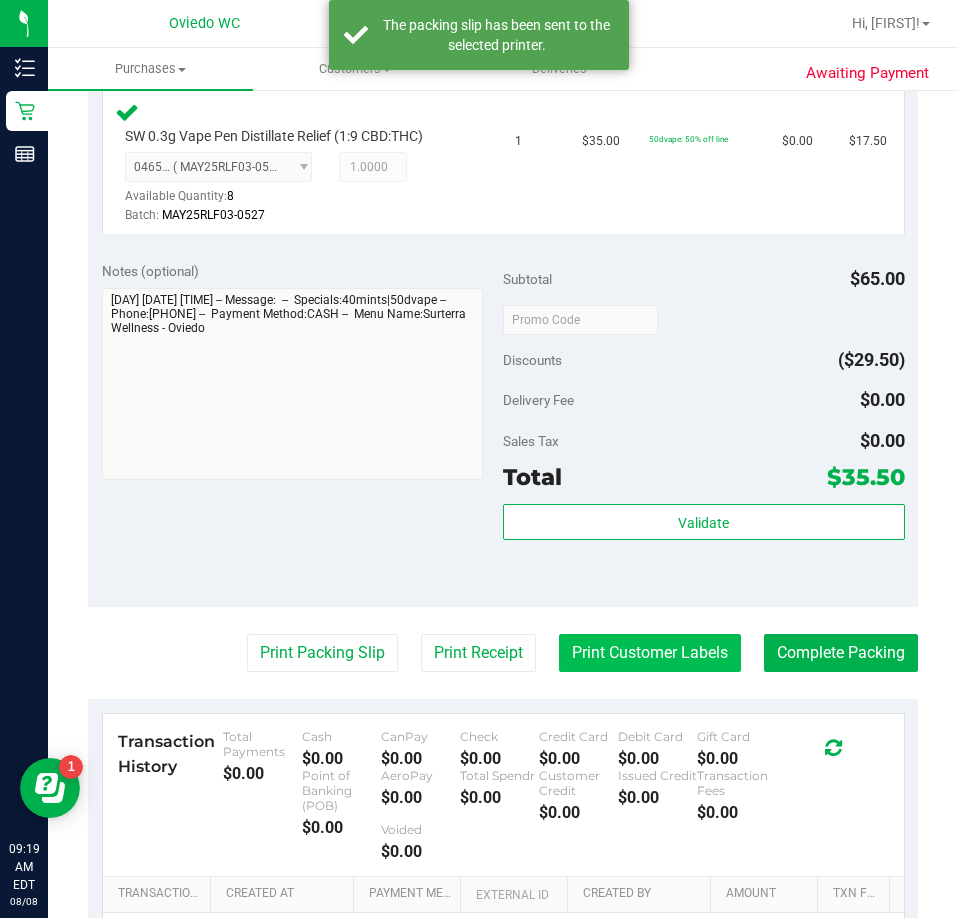 click on "Print Customer Labels" at bounding box center (650, 653) 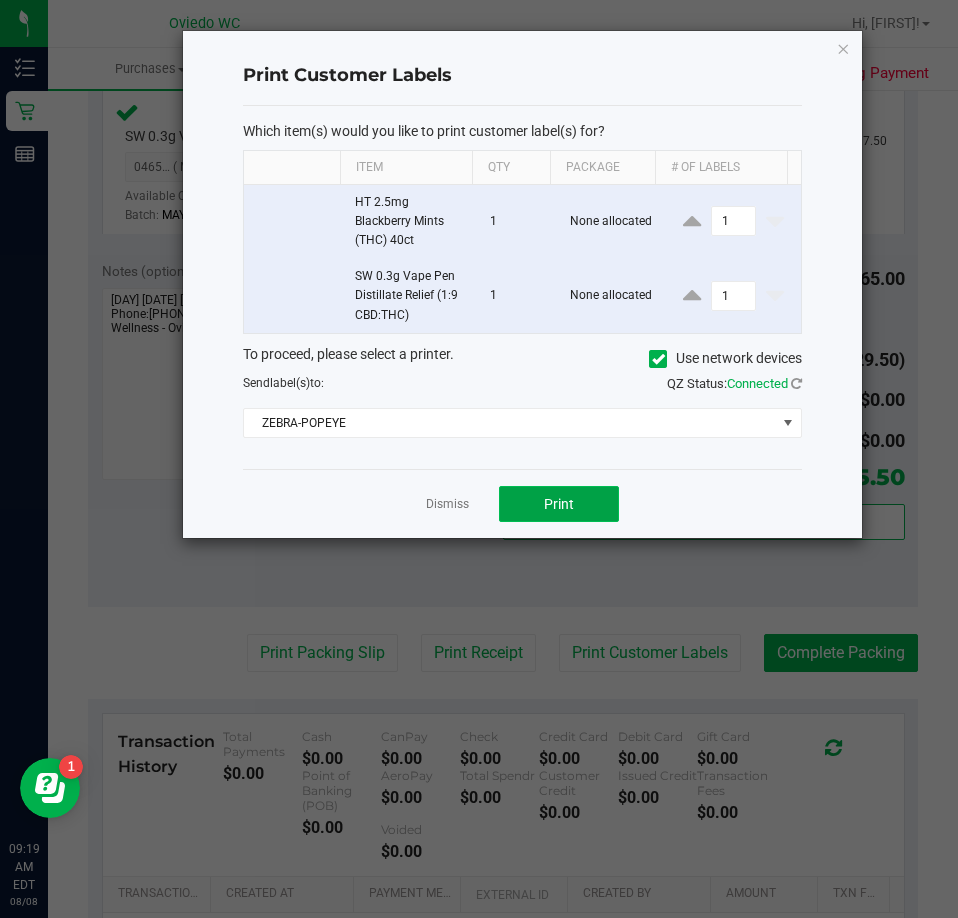 click on "Print" 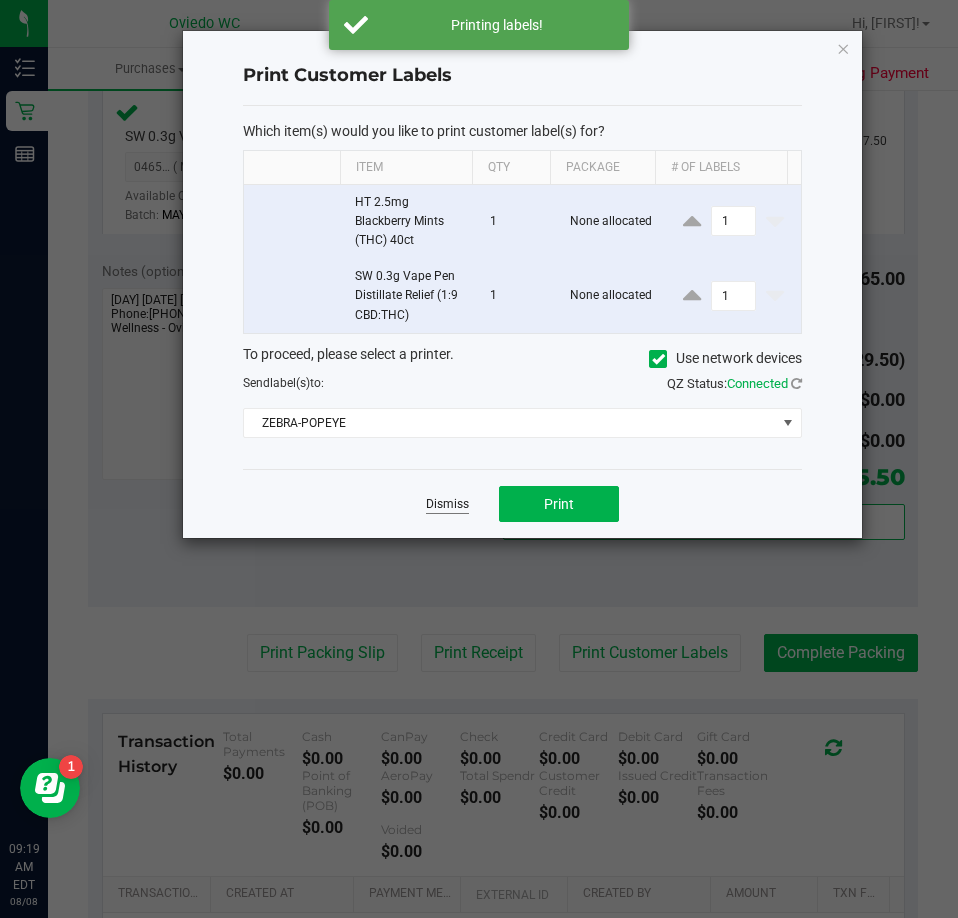click on "Dismiss" 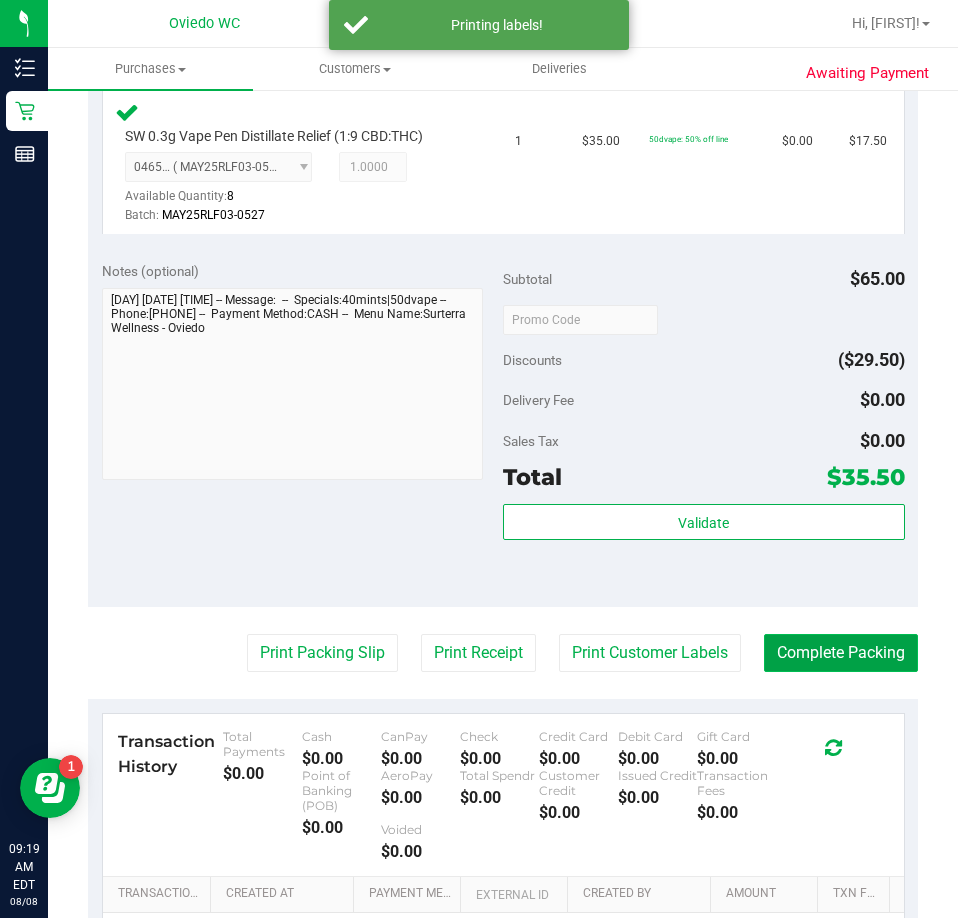 click on "Complete Packing" at bounding box center (841, 653) 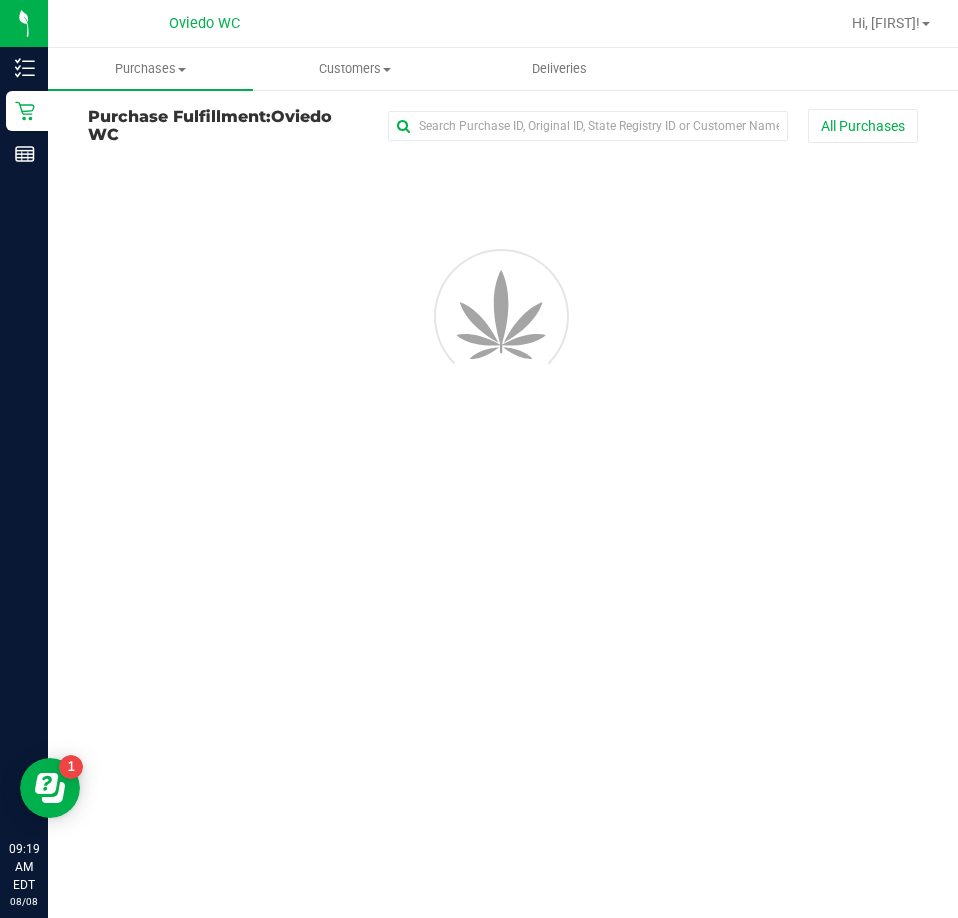 scroll, scrollTop: 0, scrollLeft: 0, axis: both 